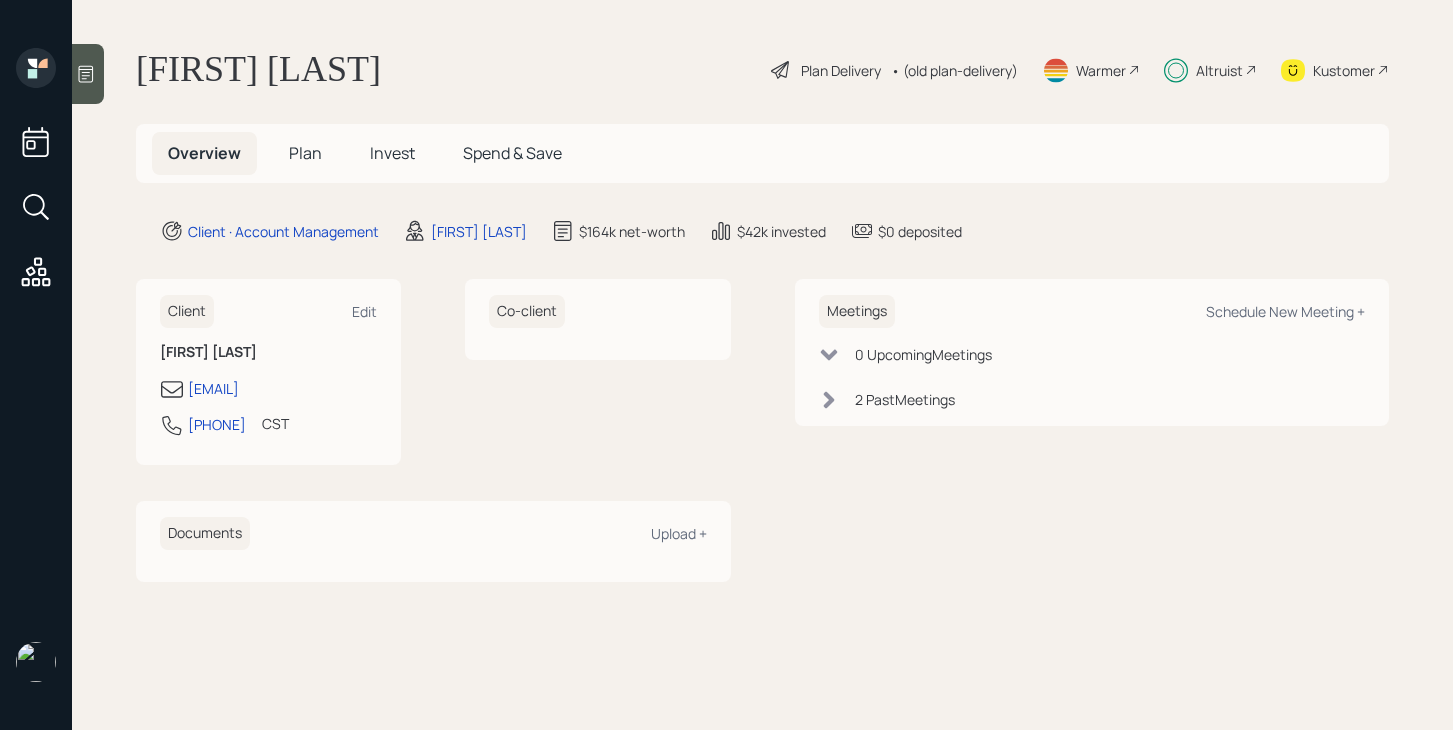 scroll, scrollTop: 0, scrollLeft: 0, axis: both 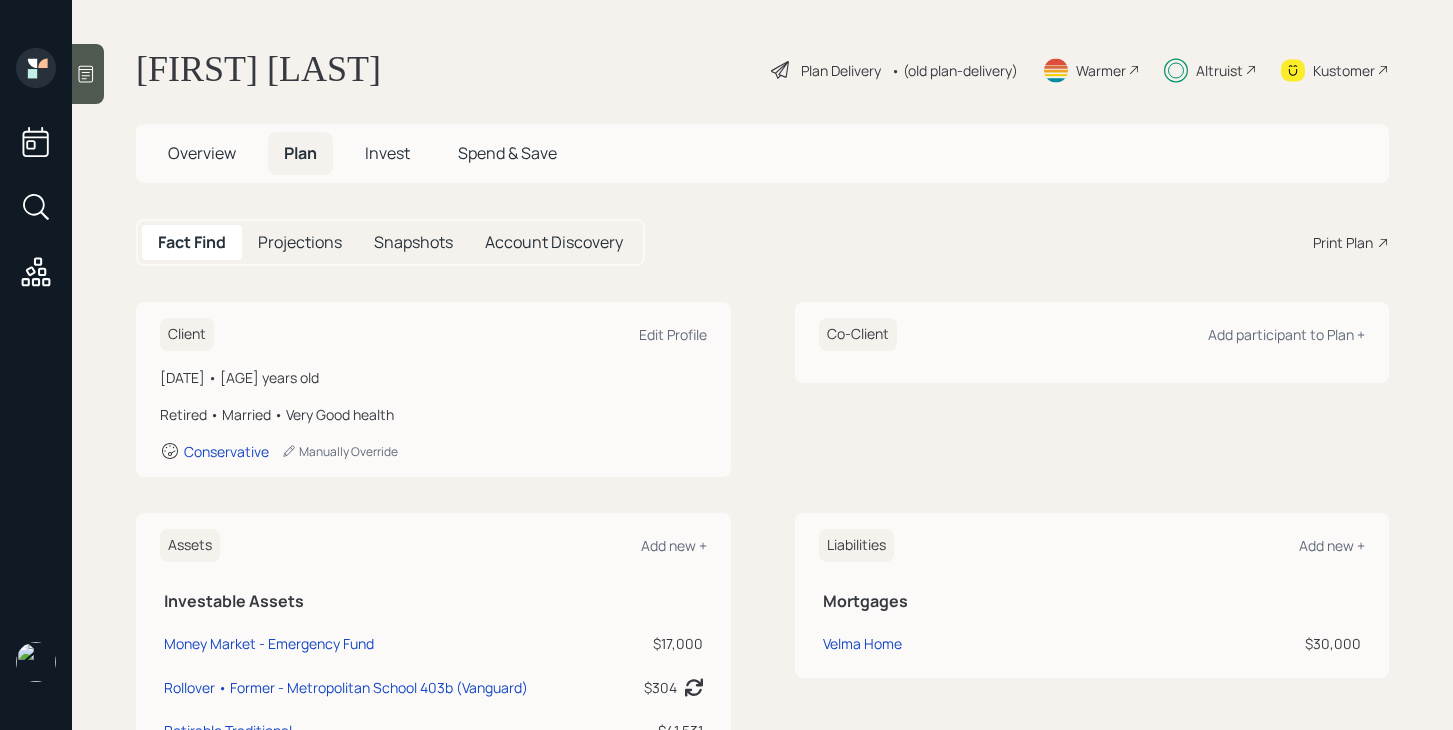 click on "Invest" at bounding box center (202, 153) 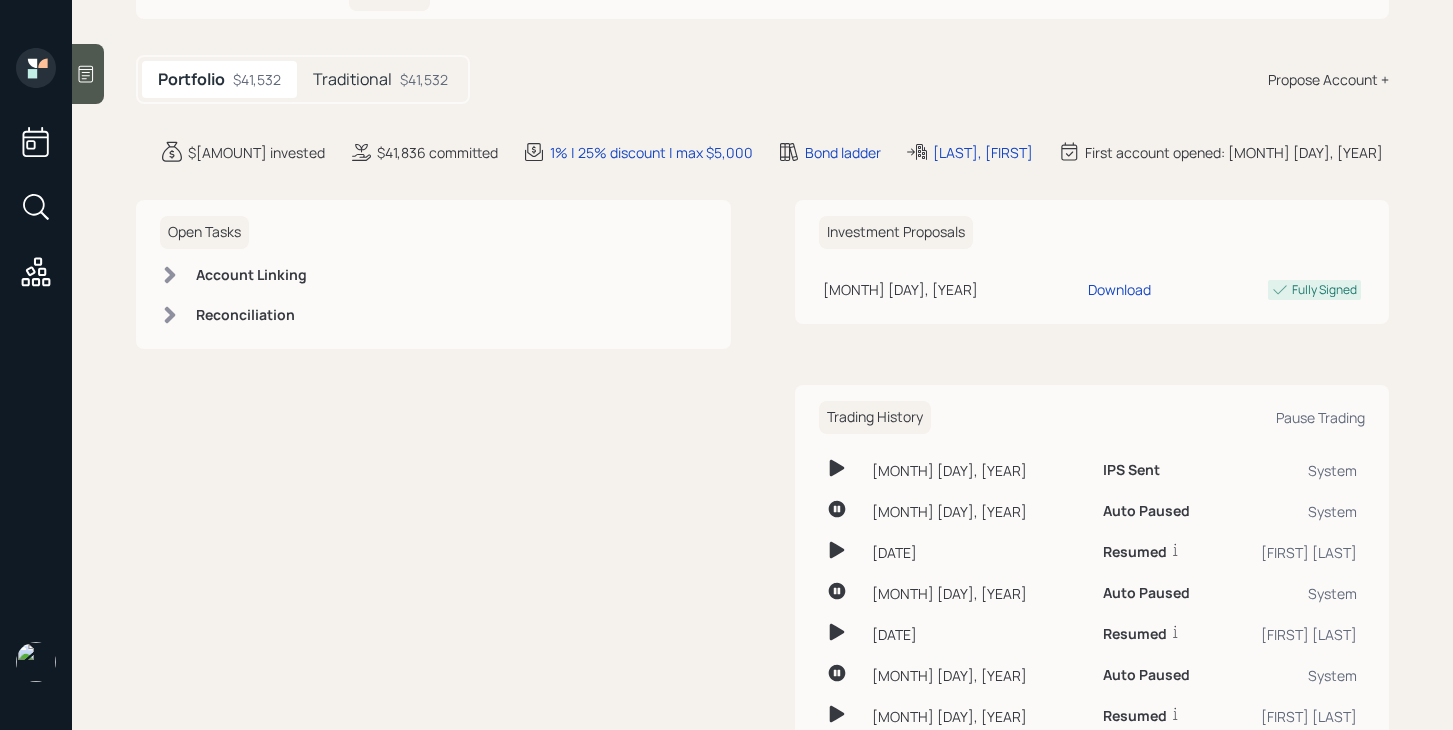scroll, scrollTop: 167, scrollLeft: 0, axis: vertical 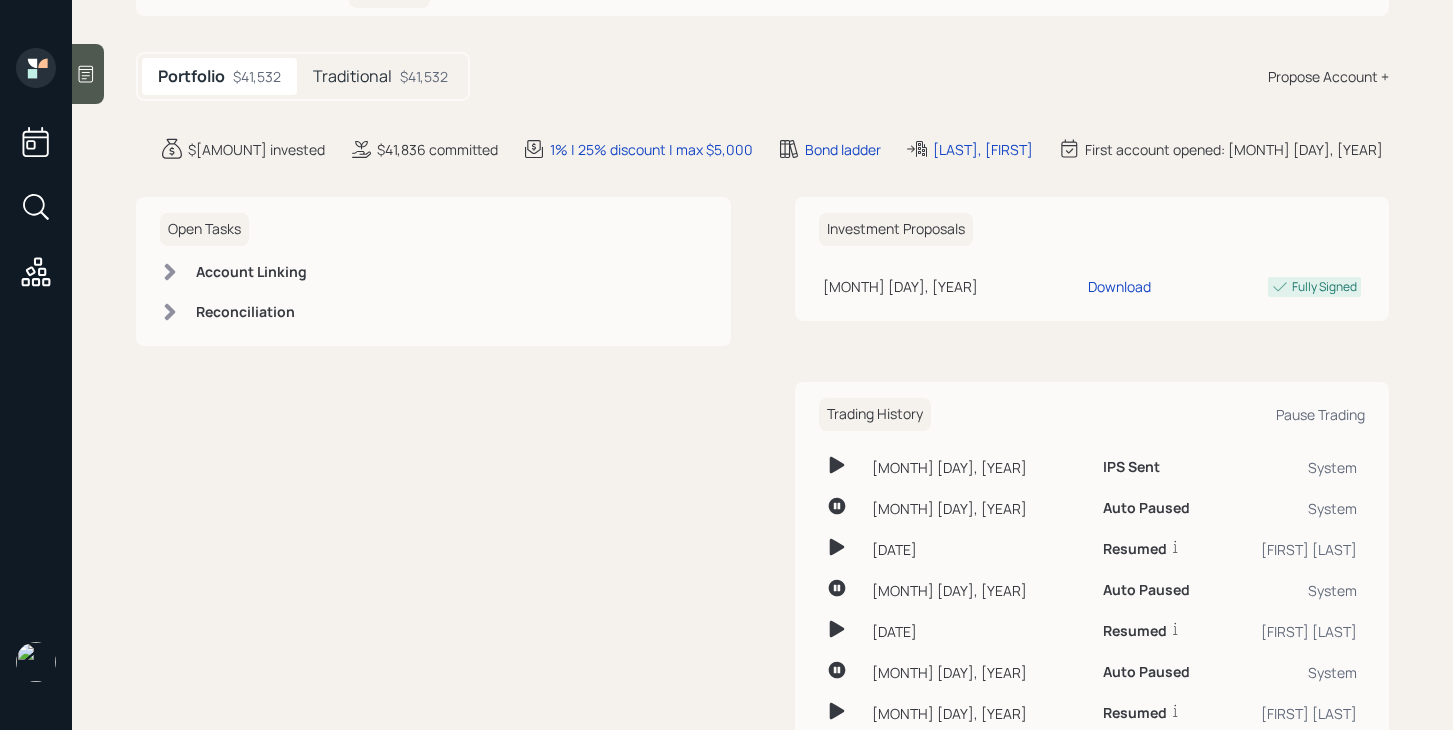 click on "$41,532" at bounding box center (424, 76) 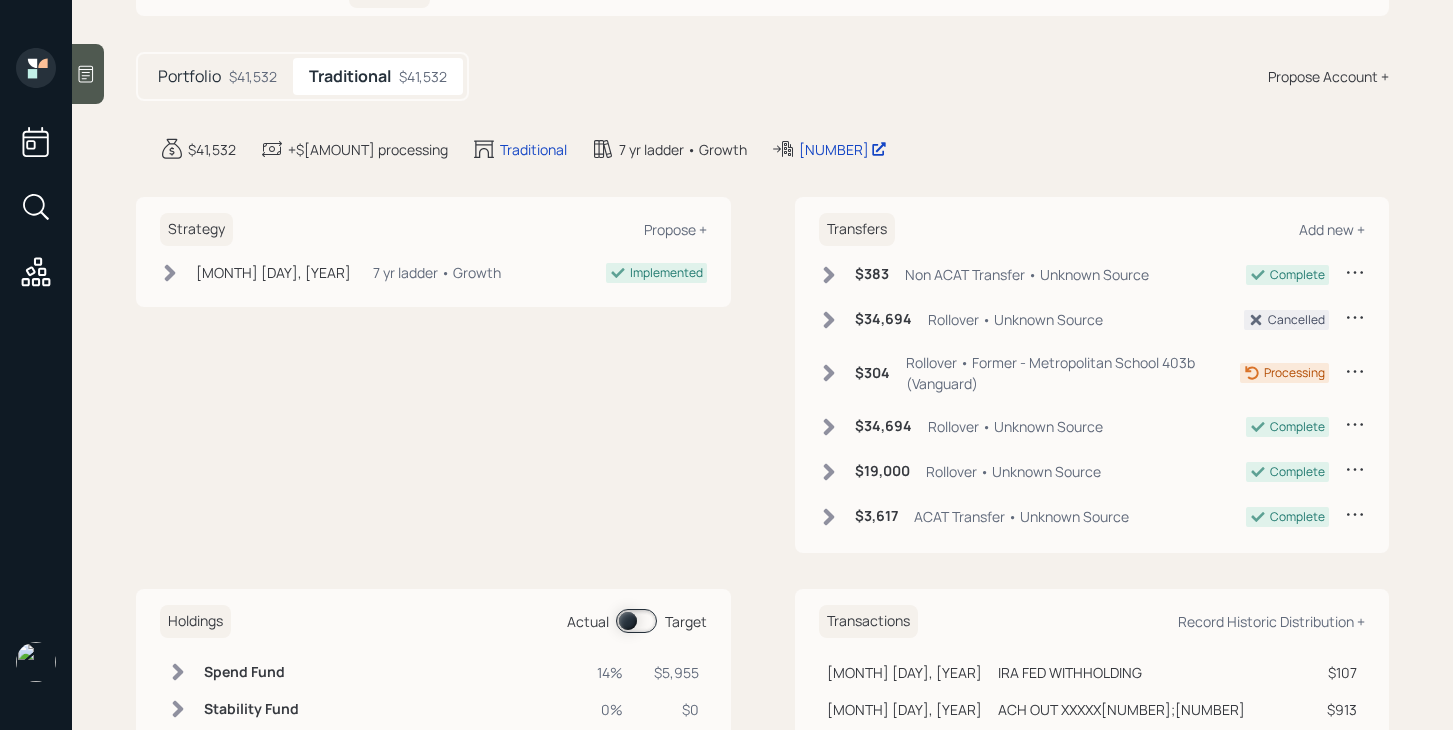 click at bounding box center (828, 274) 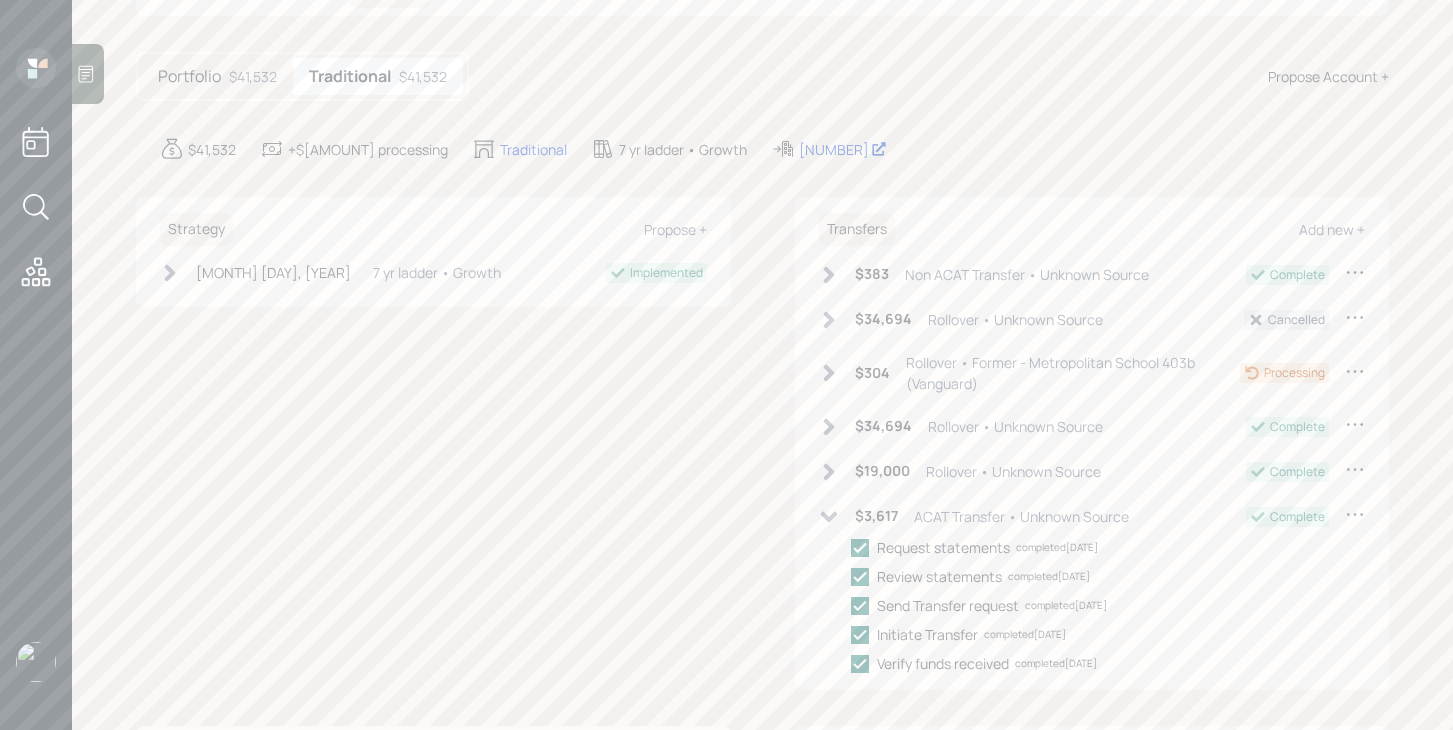 click at bounding box center [828, 274] 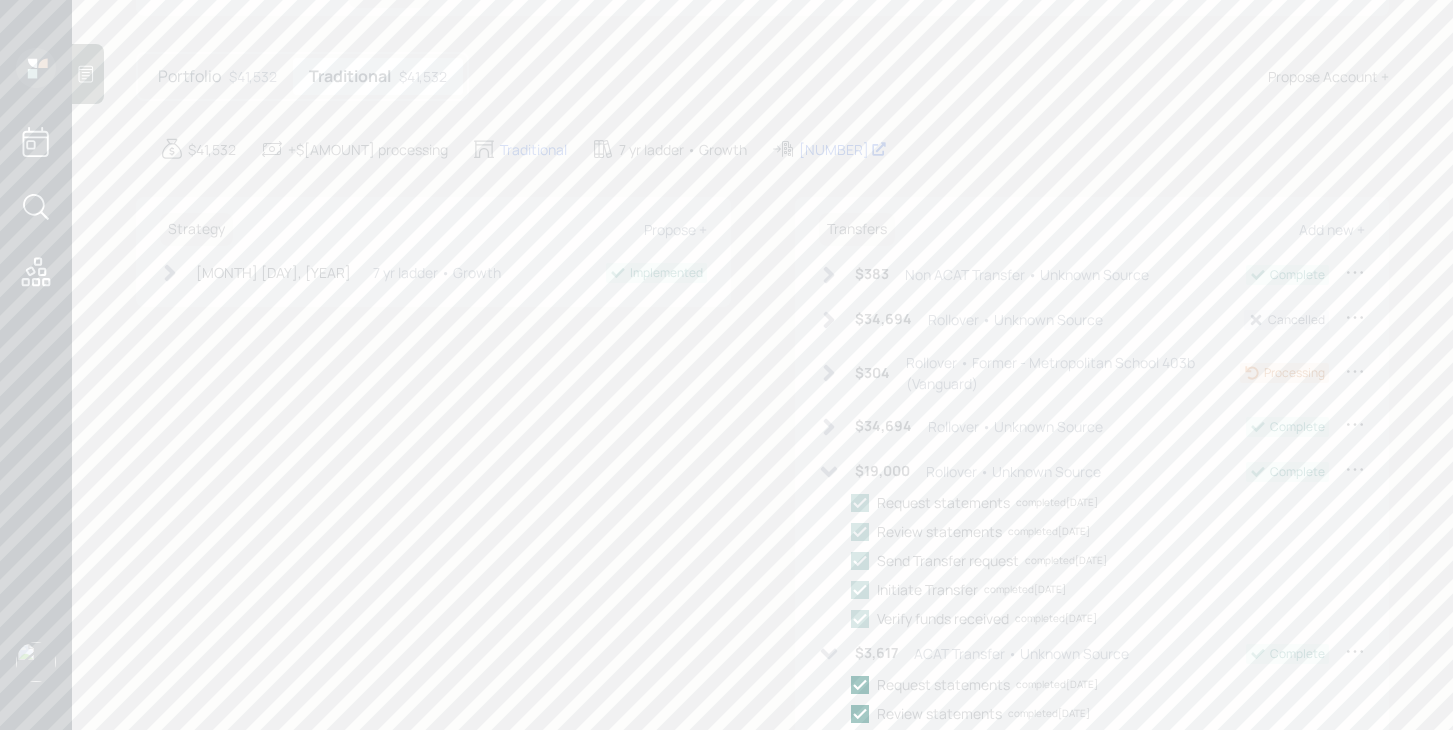 click at bounding box center [828, 274] 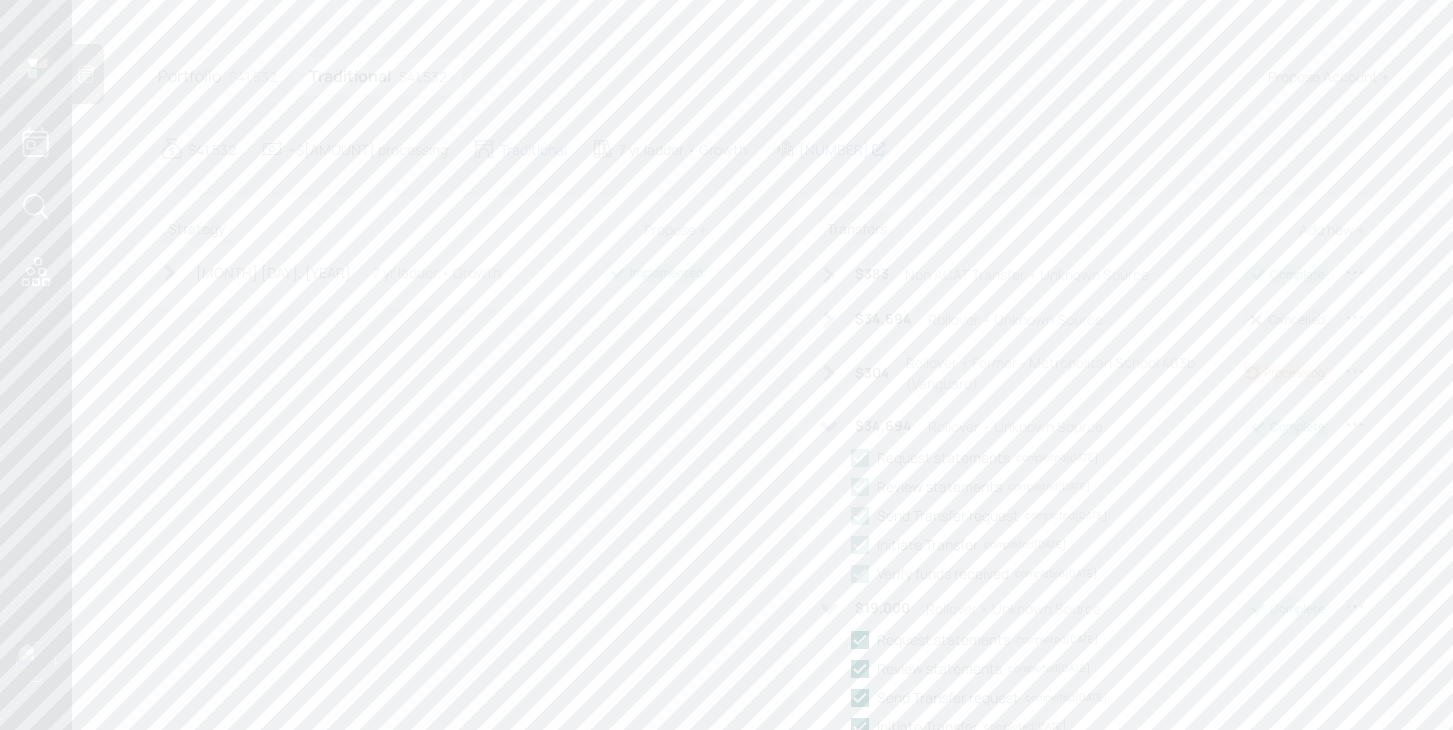click at bounding box center [828, 274] 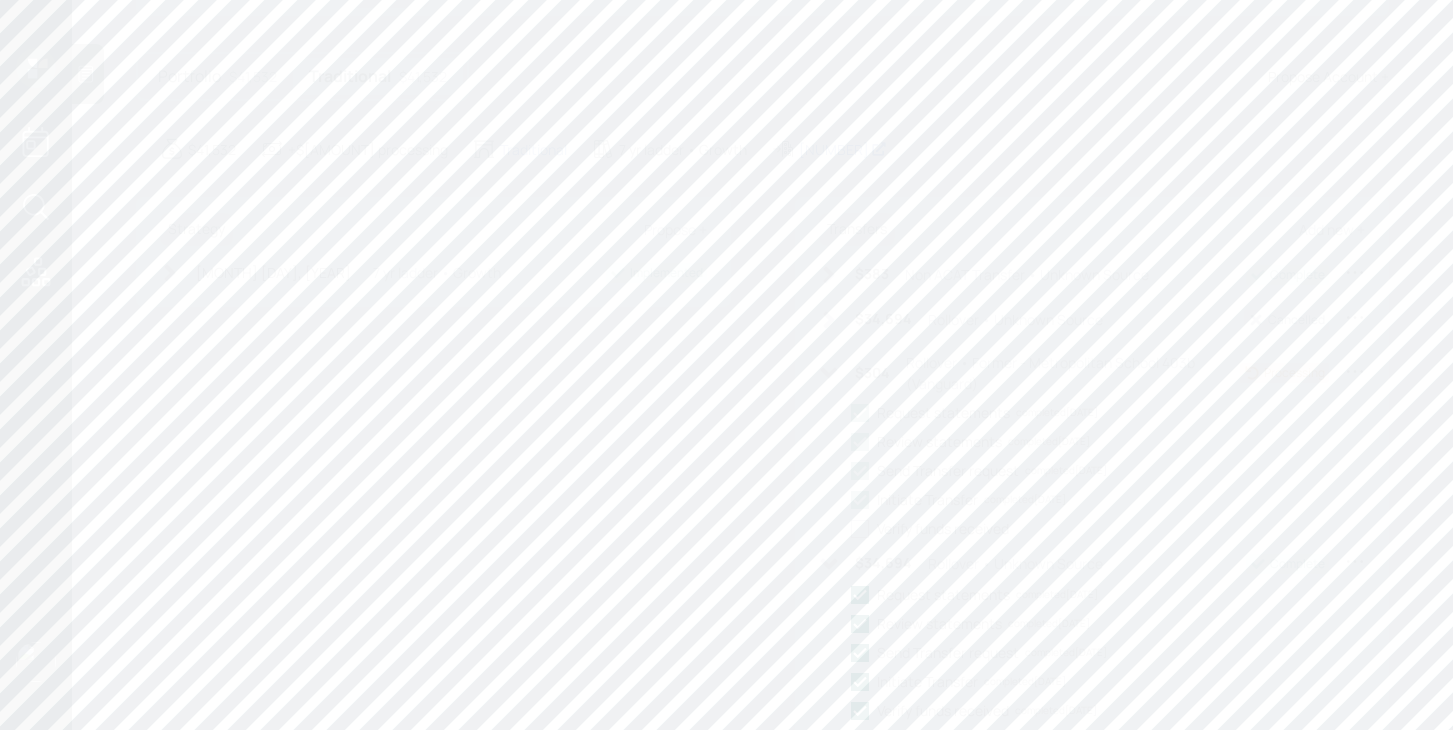click at bounding box center [828, 373] 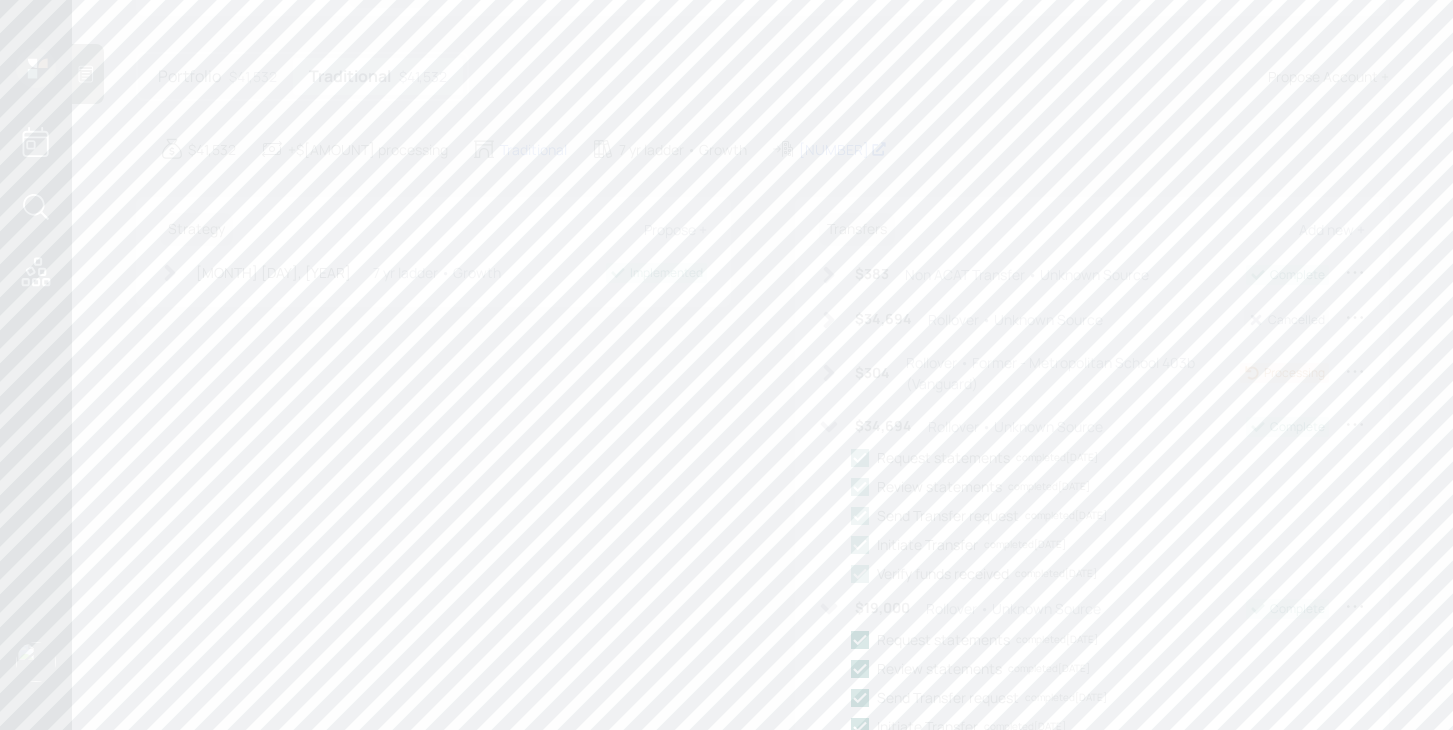 click at bounding box center [829, 427] 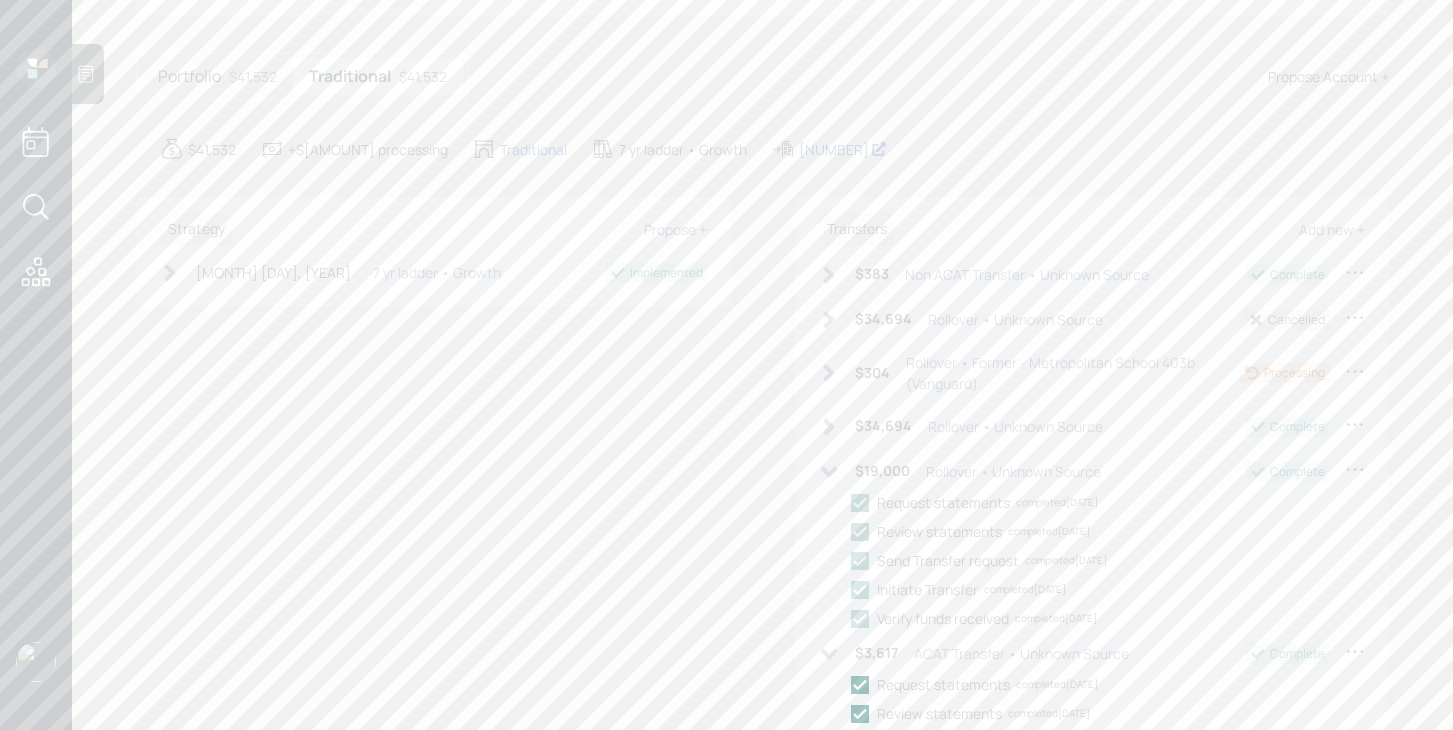 click at bounding box center (829, 472) 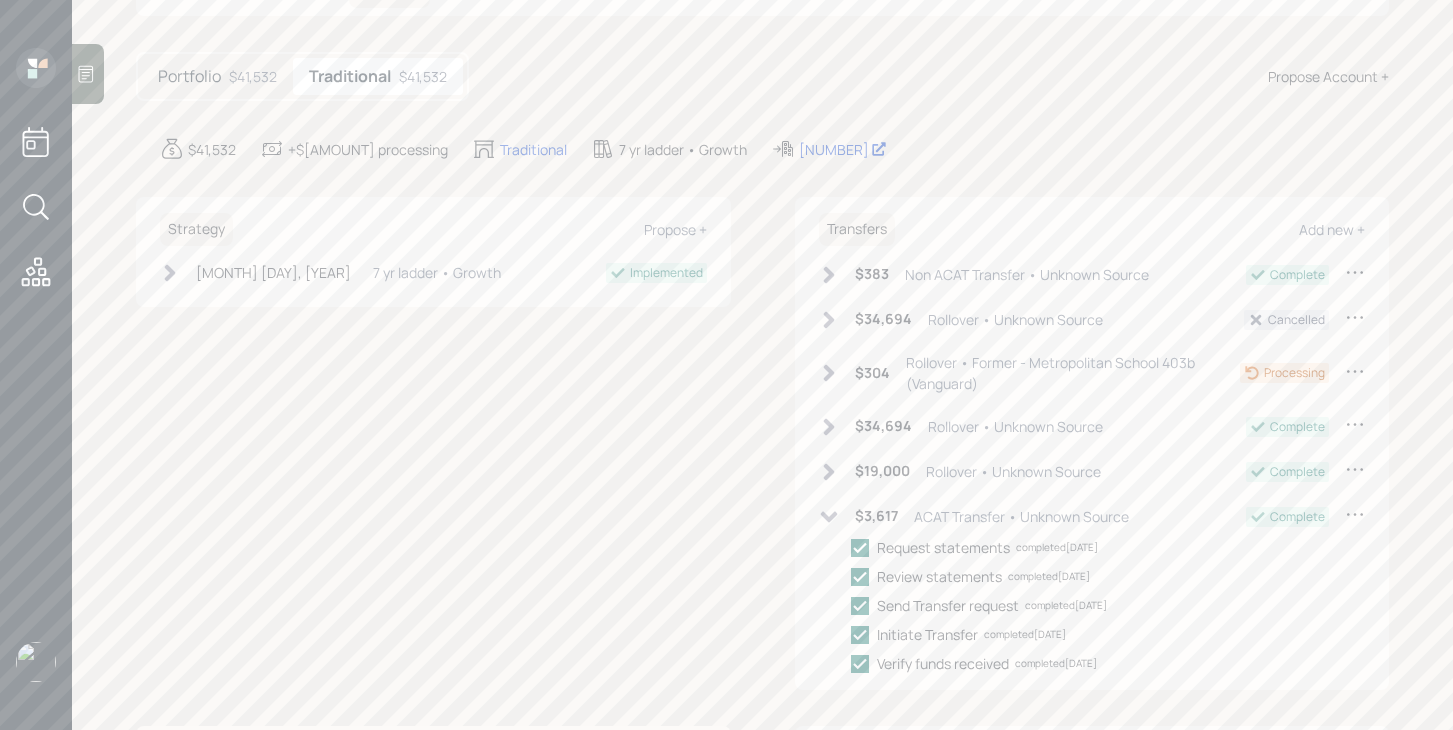 click at bounding box center (828, 516) 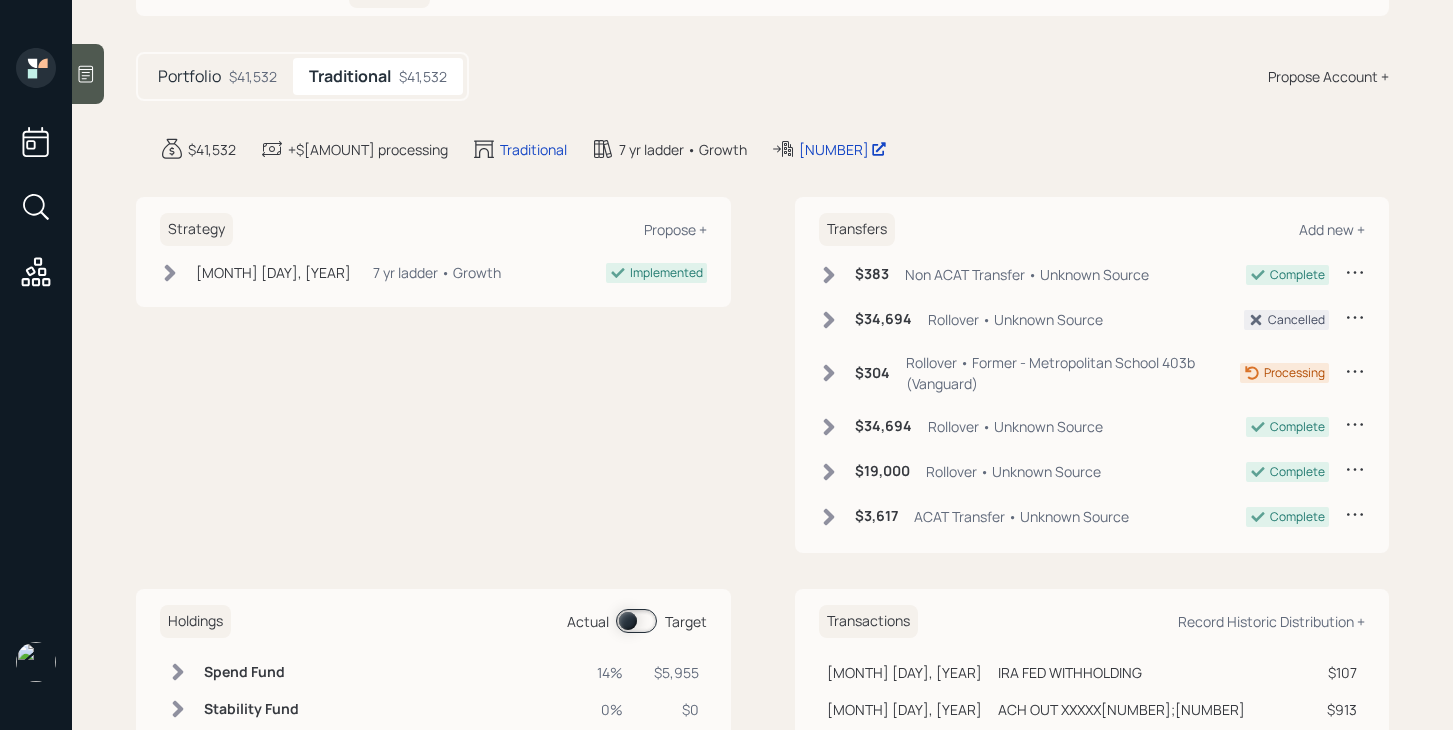 click on "Portfolio" at bounding box center (189, 76) 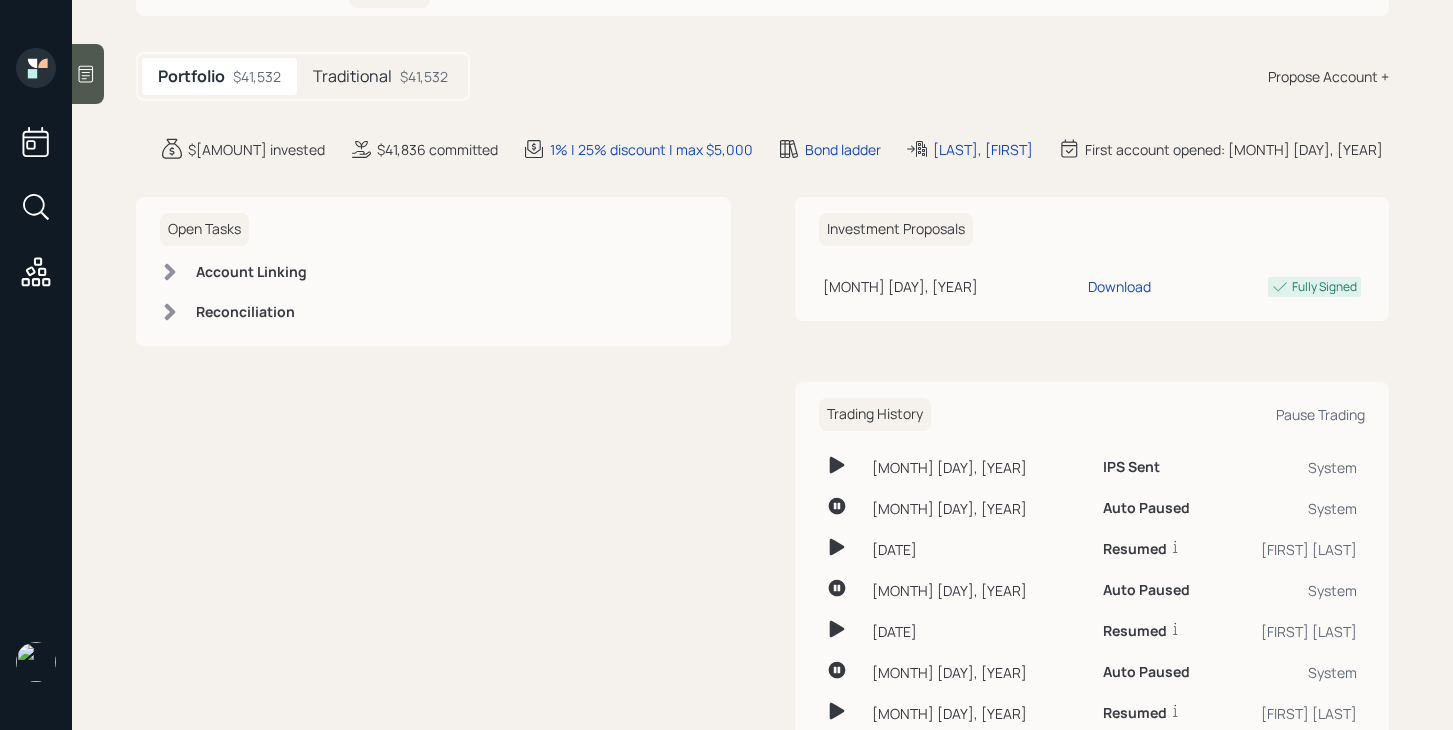 scroll, scrollTop: 0, scrollLeft: 0, axis: both 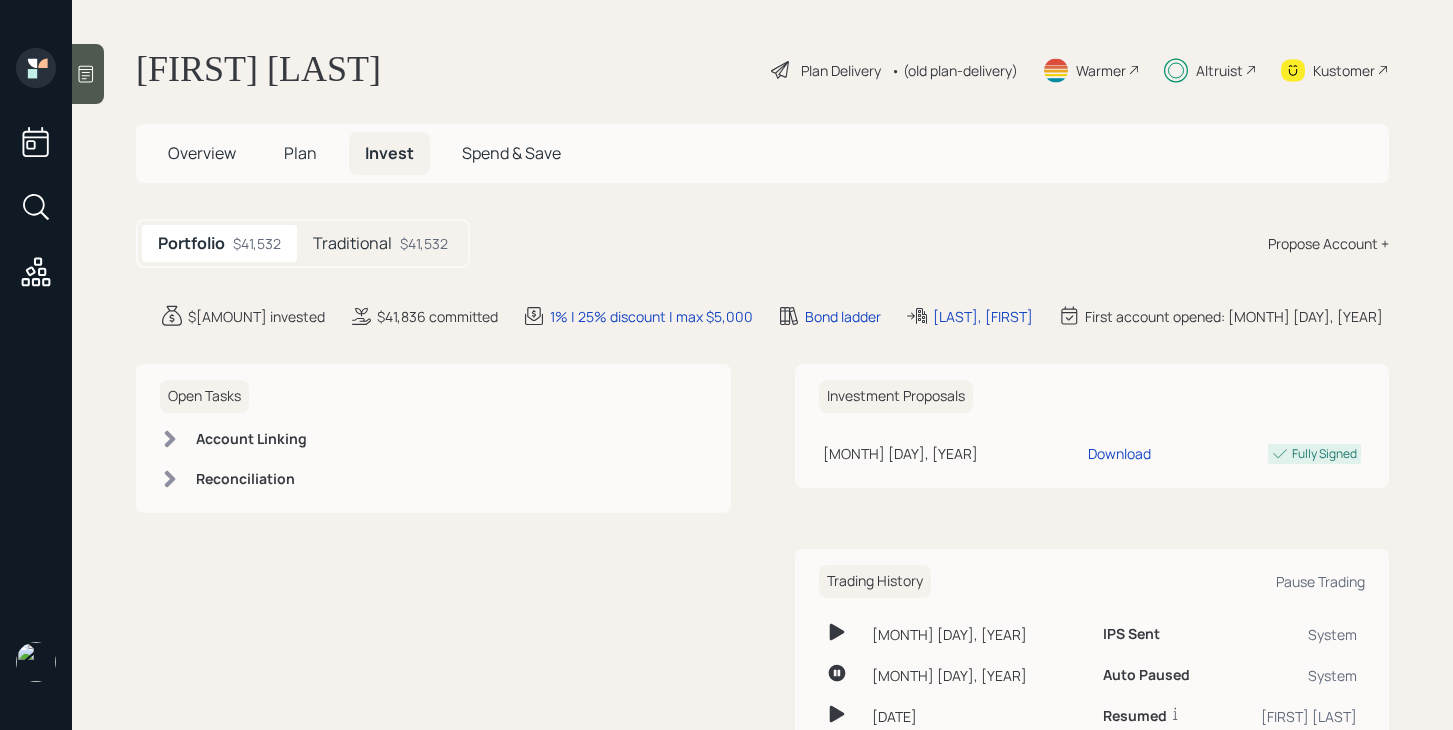 click on "Plan" at bounding box center (202, 153) 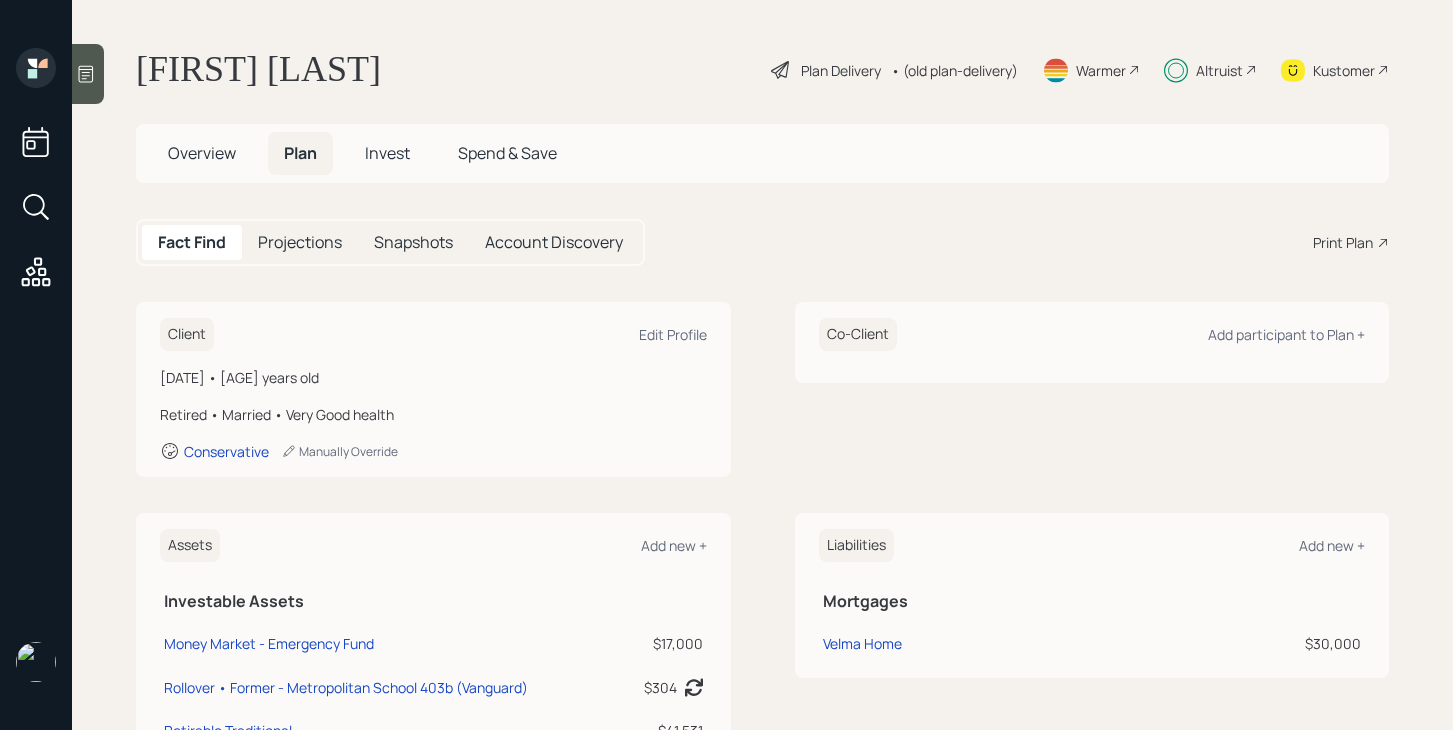 click on "Overview" at bounding box center [202, 153] 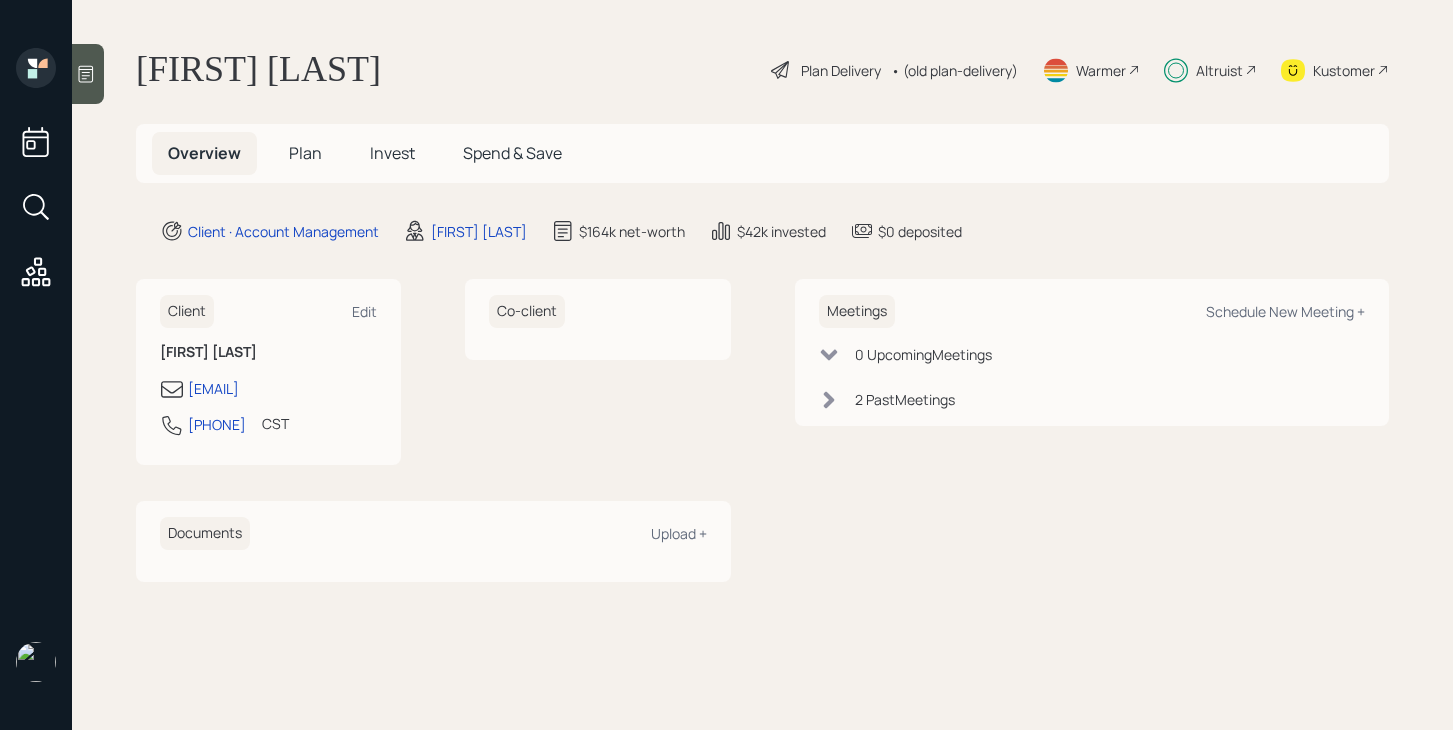 click on "Altruist" at bounding box center (841, 70) 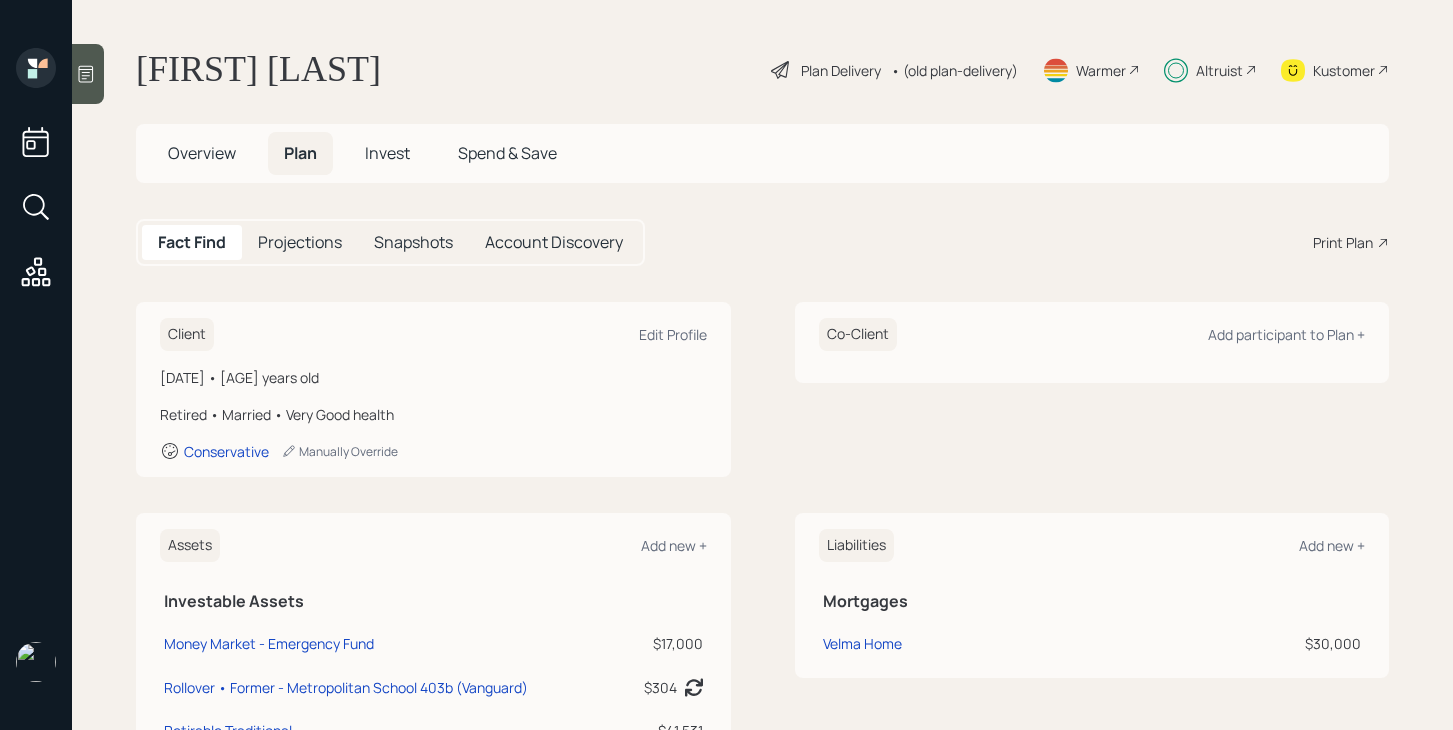 click on "Overview" at bounding box center [202, 153] 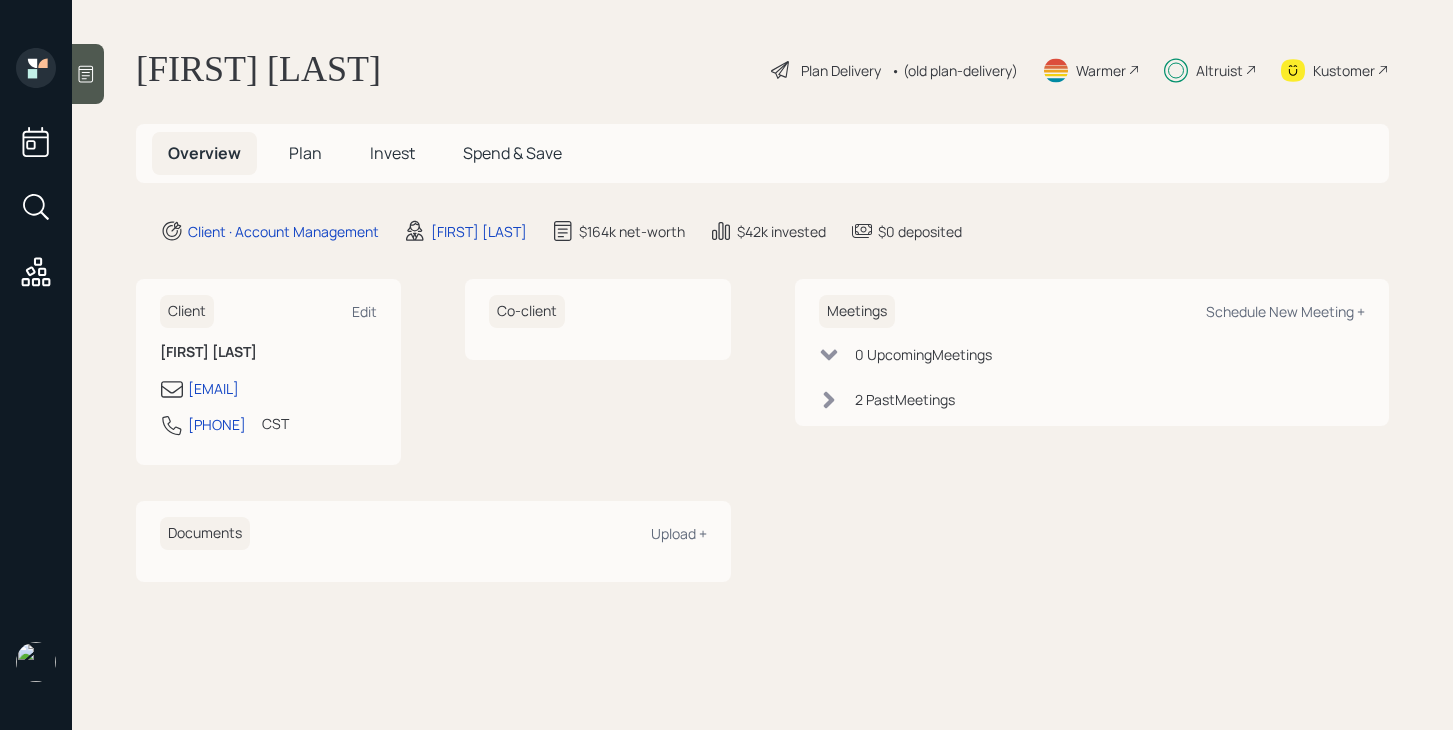 click on "Invest" at bounding box center (305, 153) 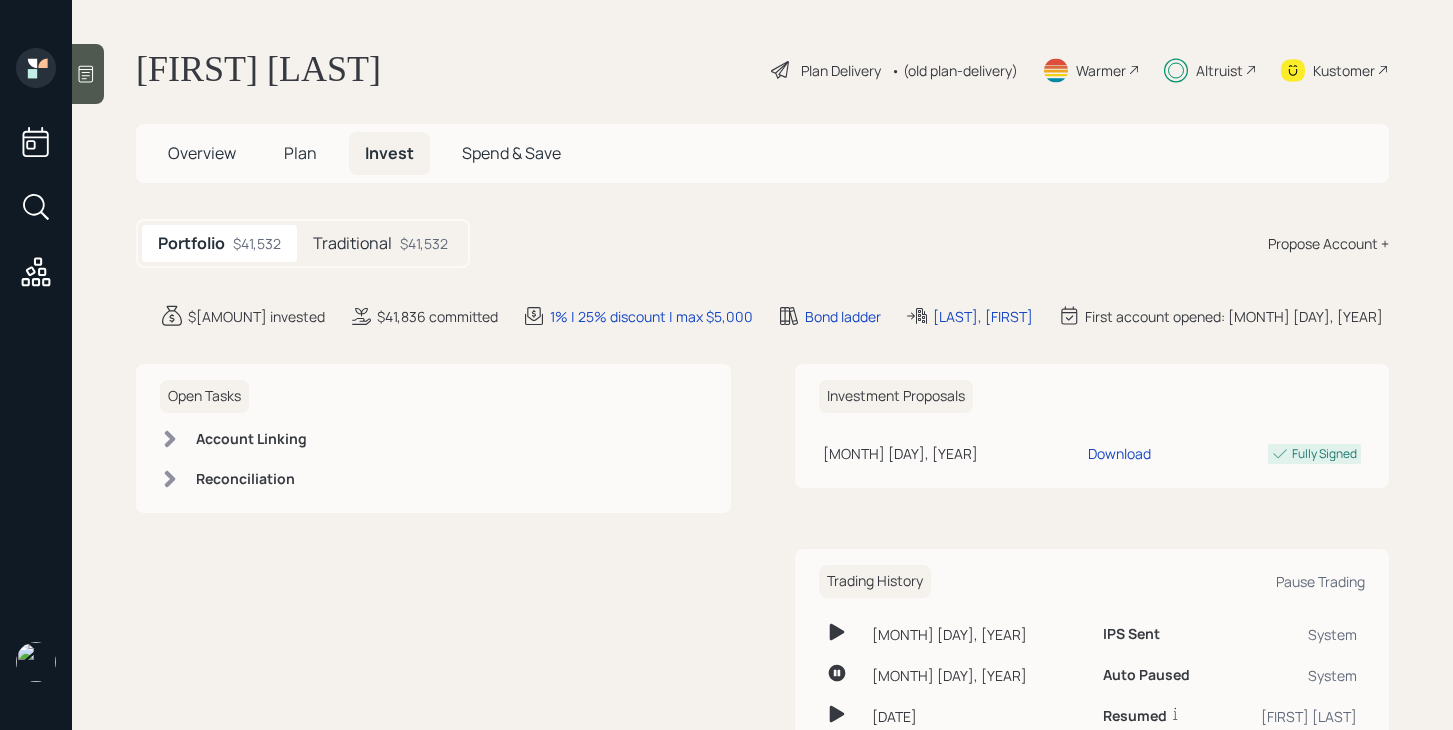 click on "$41,532" at bounding box center (424, 243) 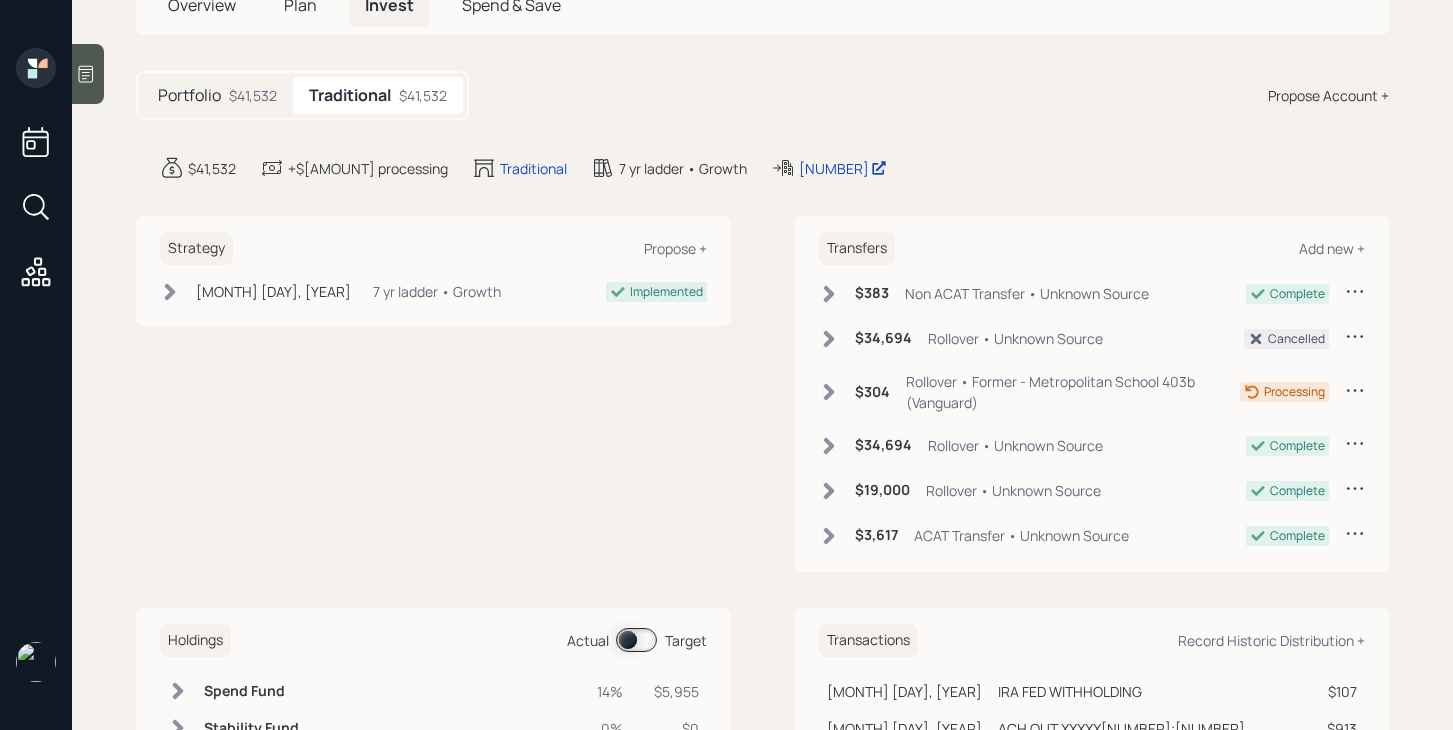 scroll, scrollTop: 150, scrollLeft: 0, axis: vertical 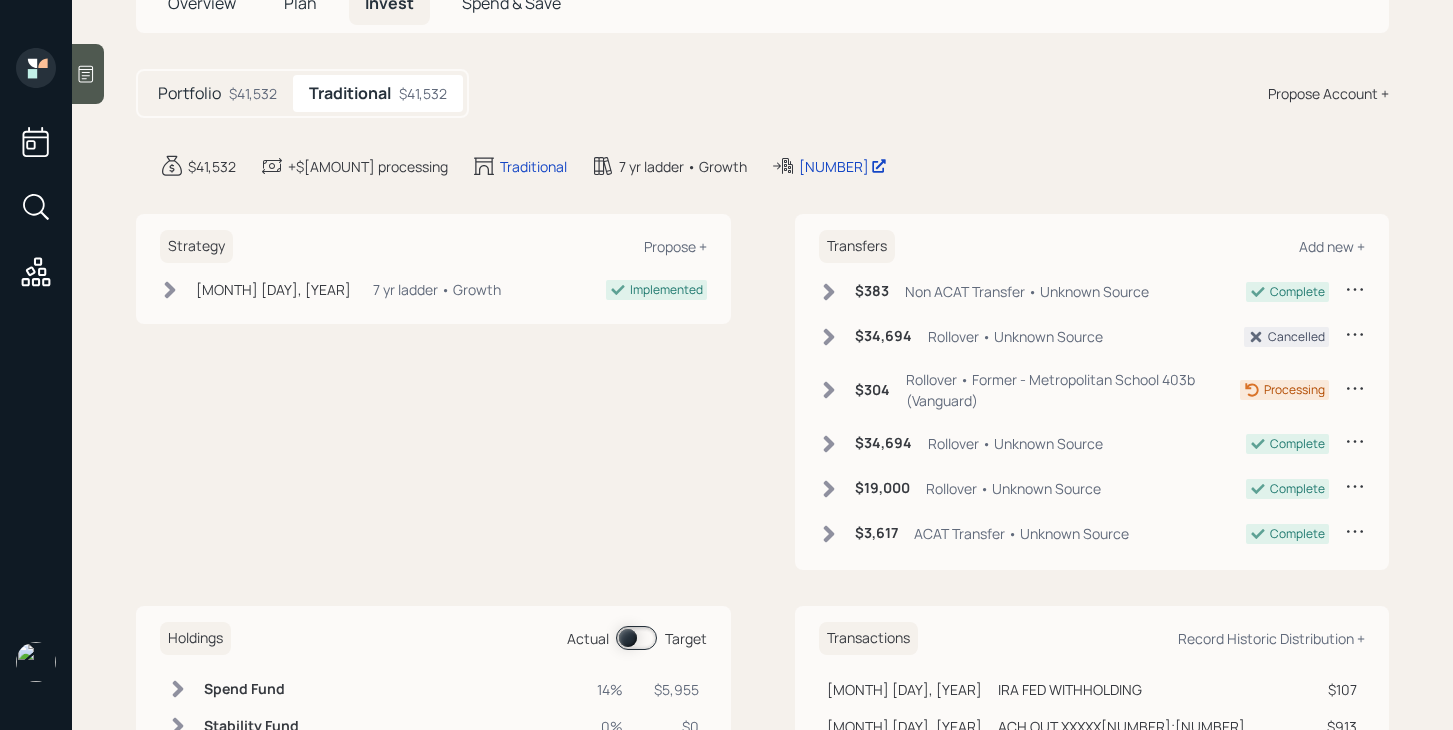 click on "$[AMOUNT] Rollover • Unknown Source" at bounding box center (984, 291) 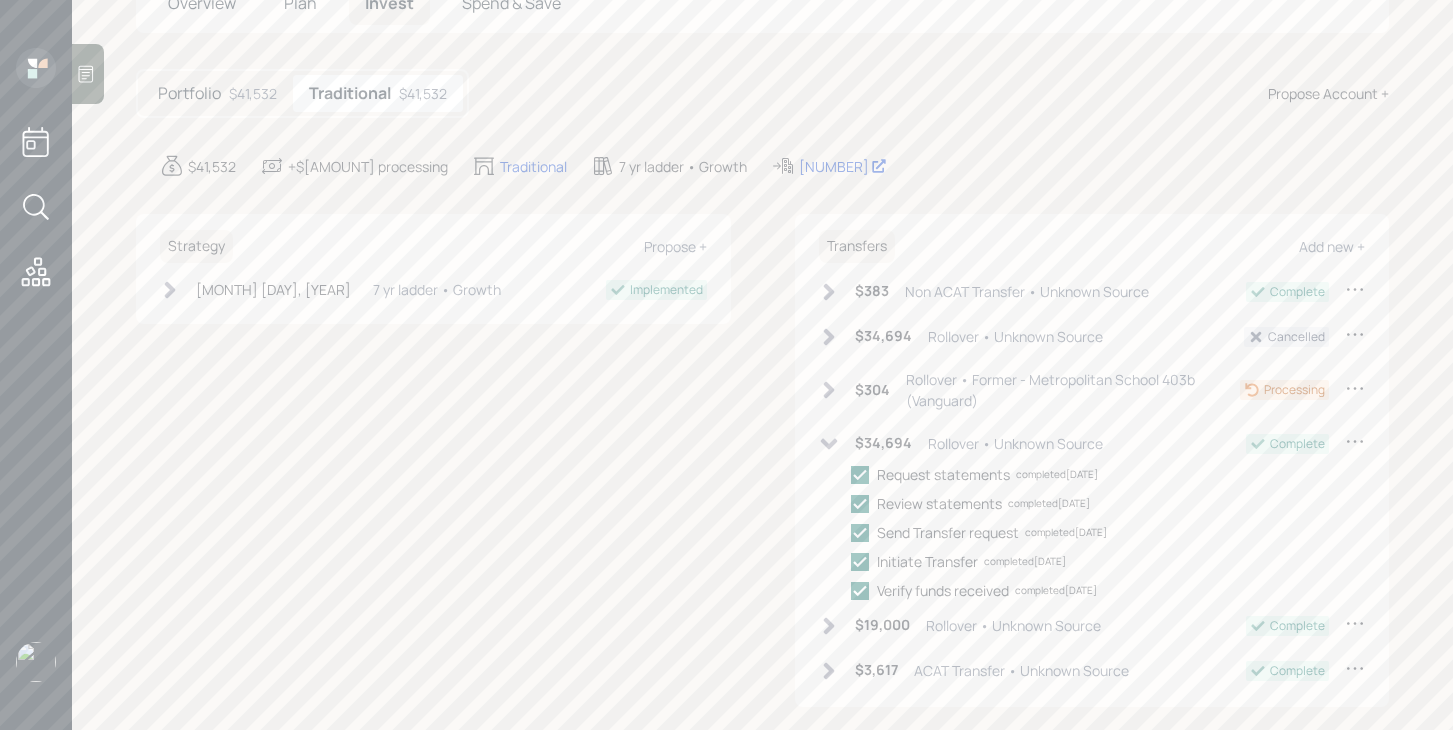 click at bounding box center [829, 292] 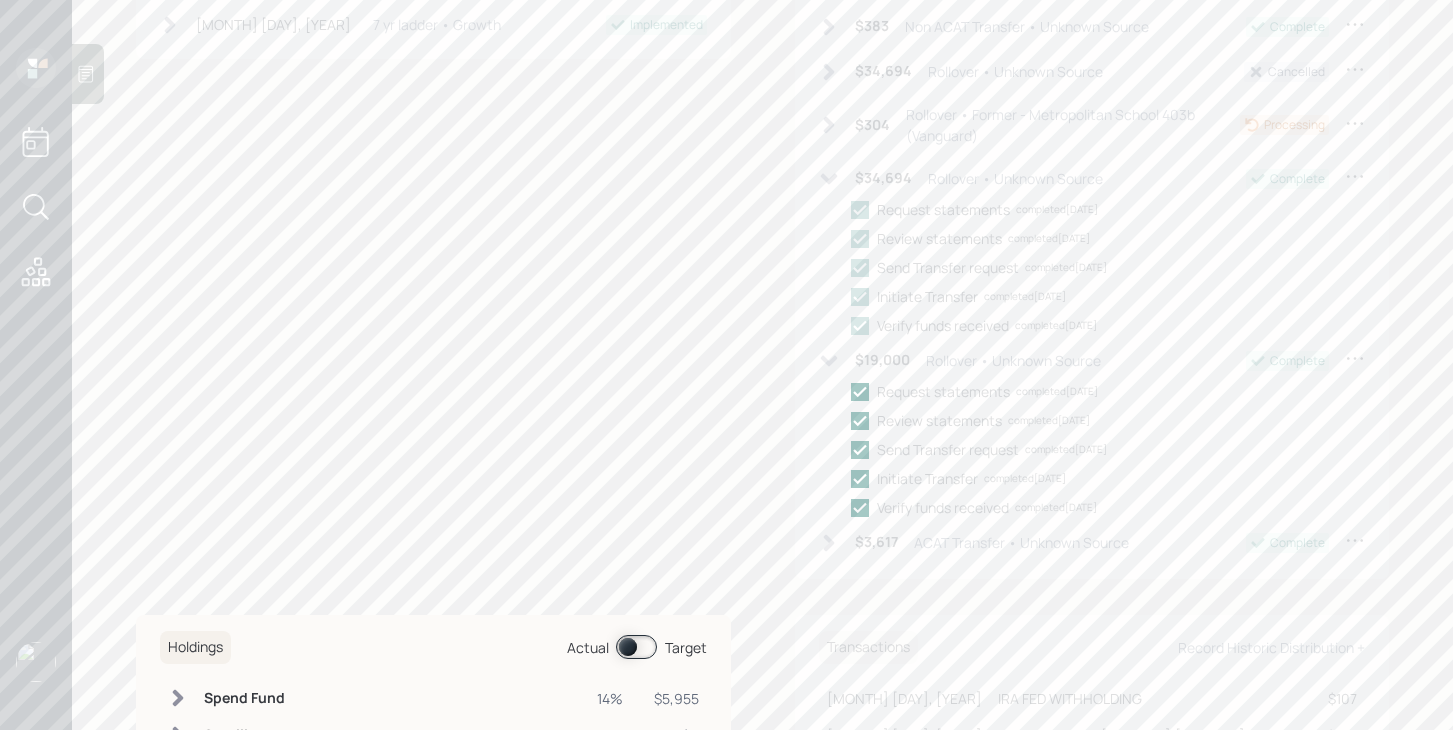 scroll, scrollTop: 443, scrollLeft: 0, axis: vertical 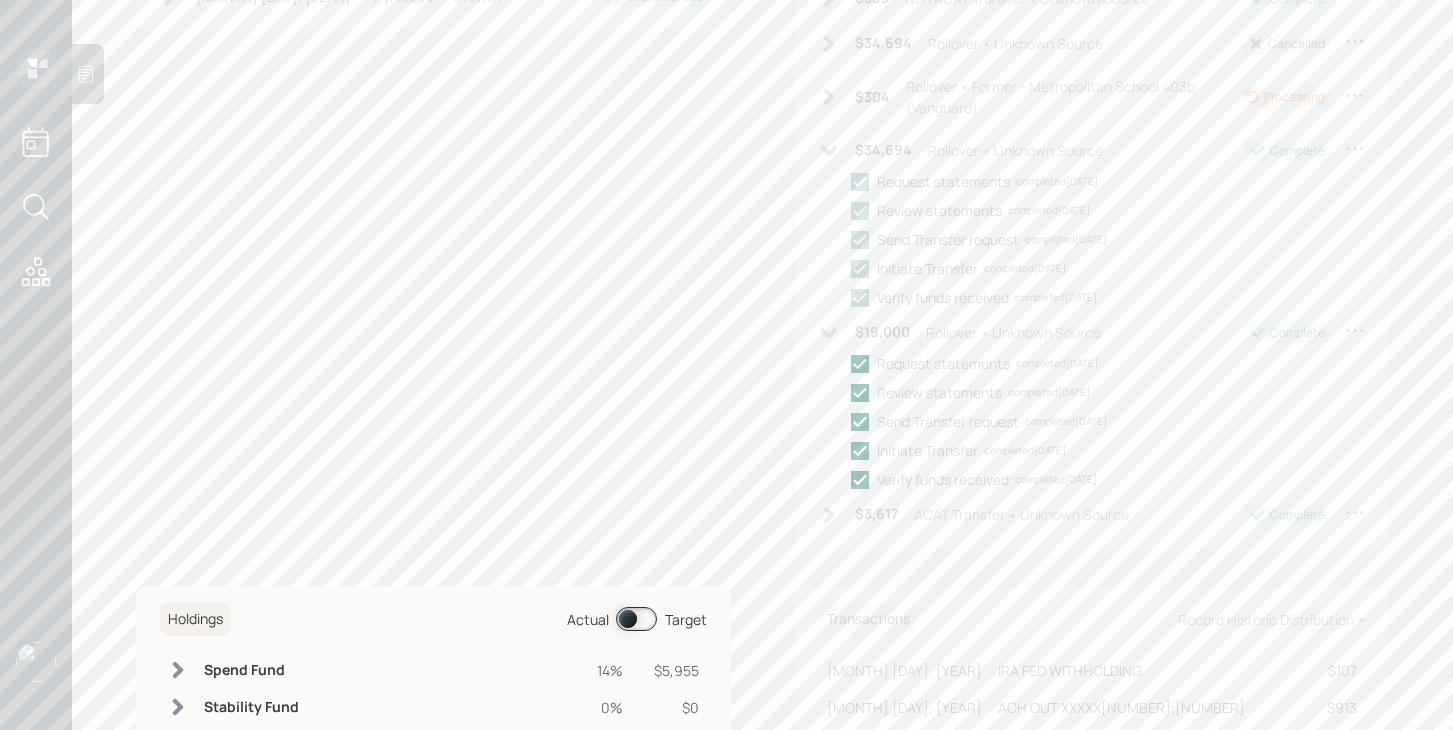 click at bounding box center [828, -2] 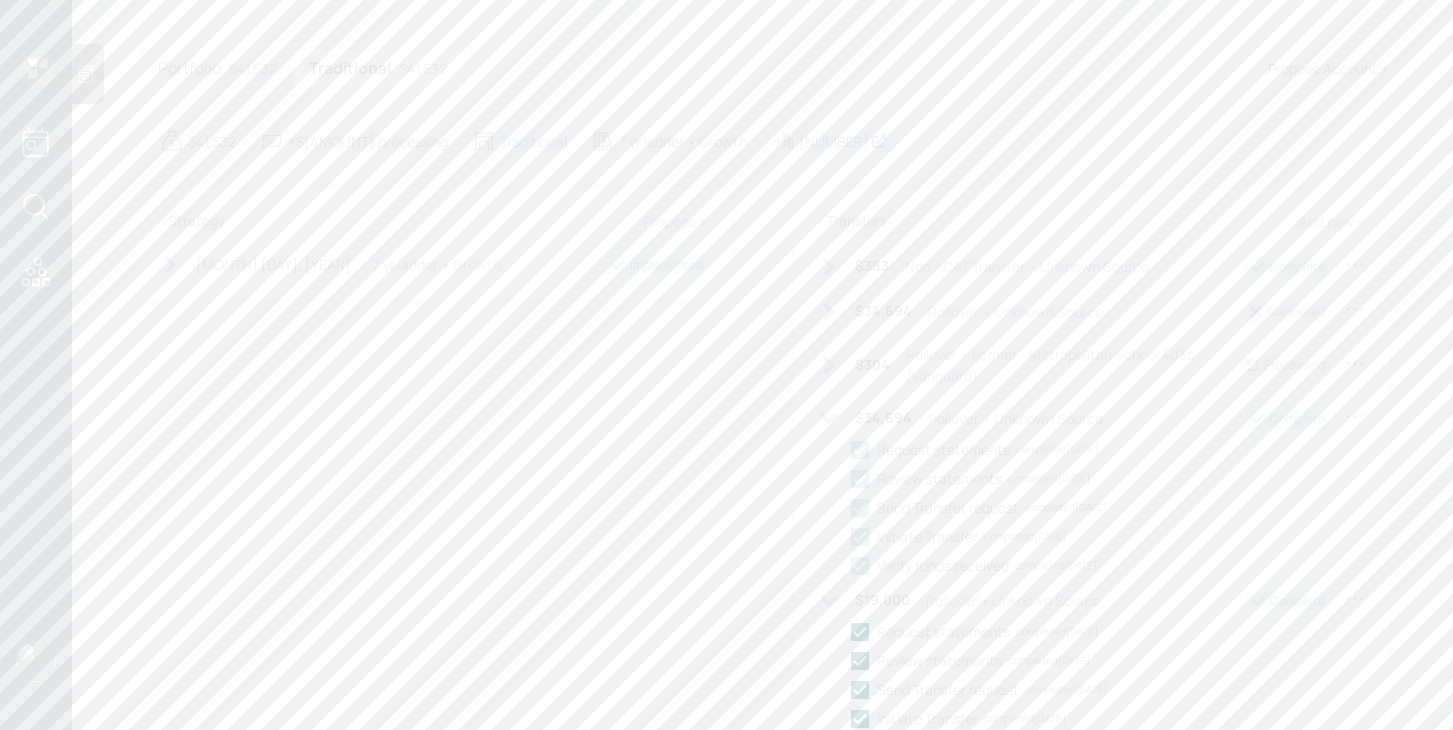 scroll, scrollTop: 172, scrollLeft: 0, axis: vertical 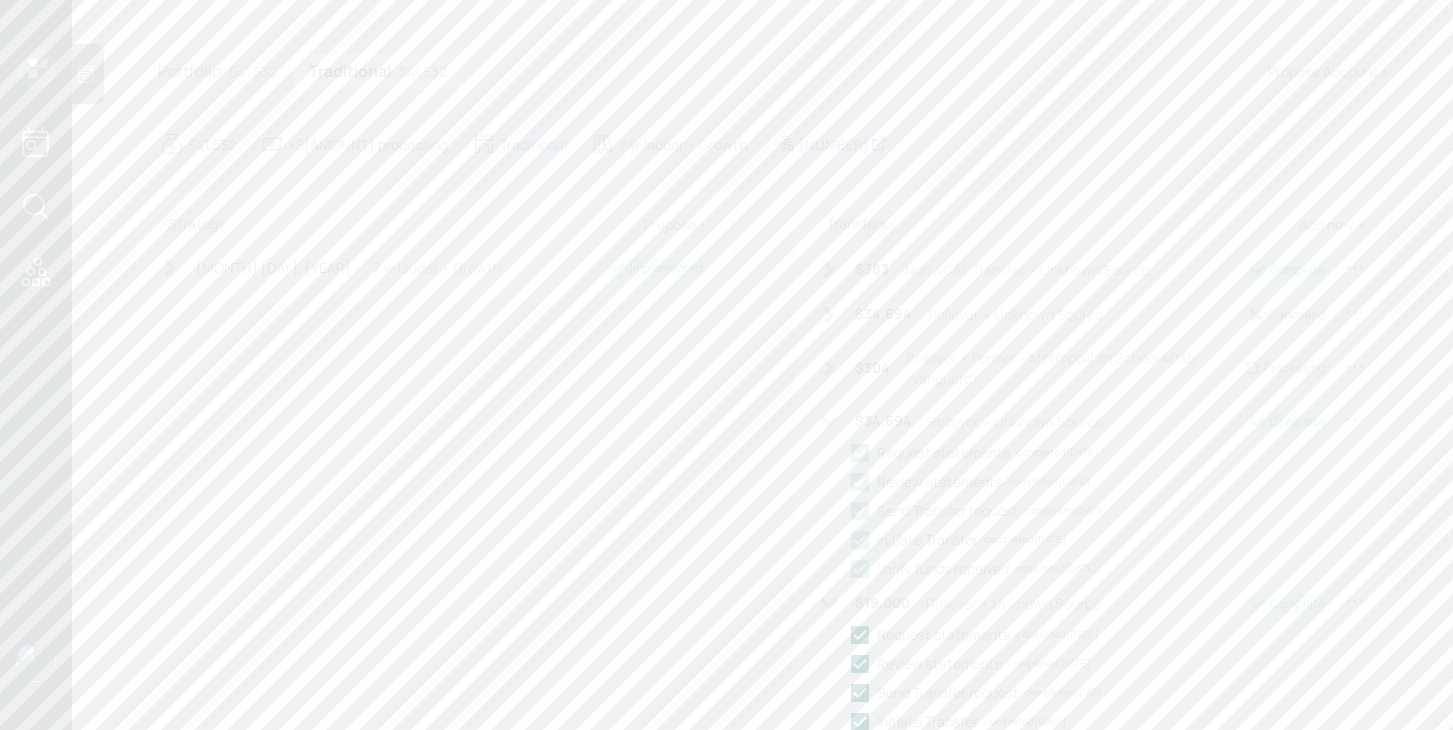 click at bounding box center [829, 270] 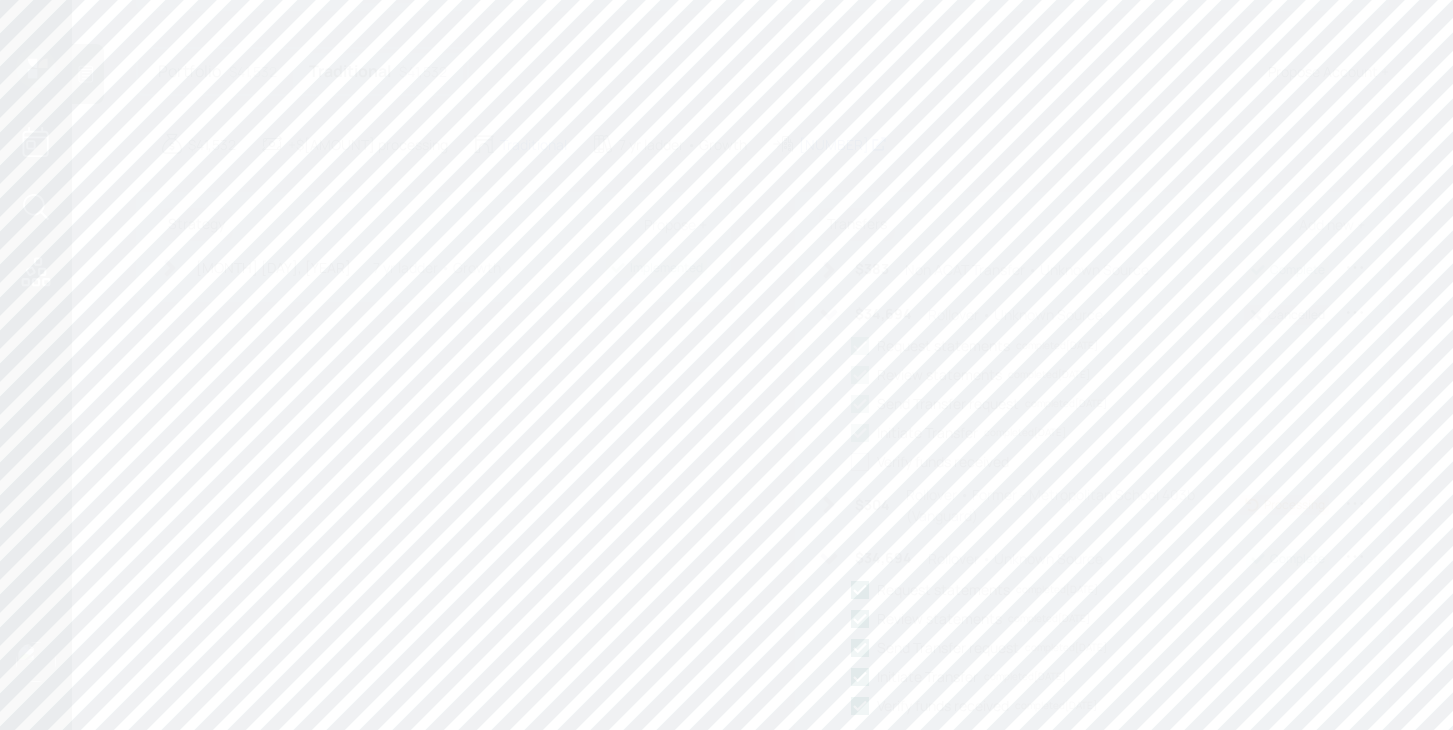 click at bounding box center [828, 314] 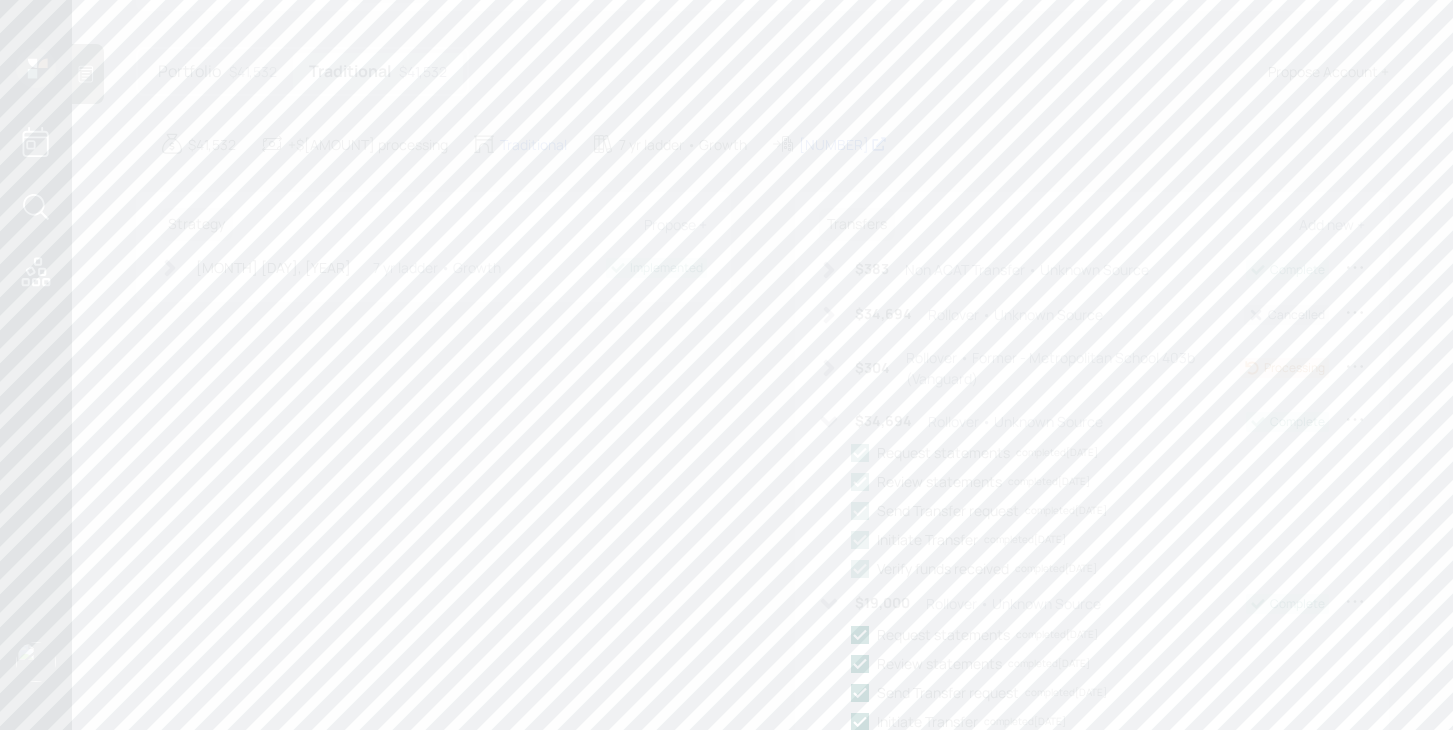 click at bounding box center (829, 270) 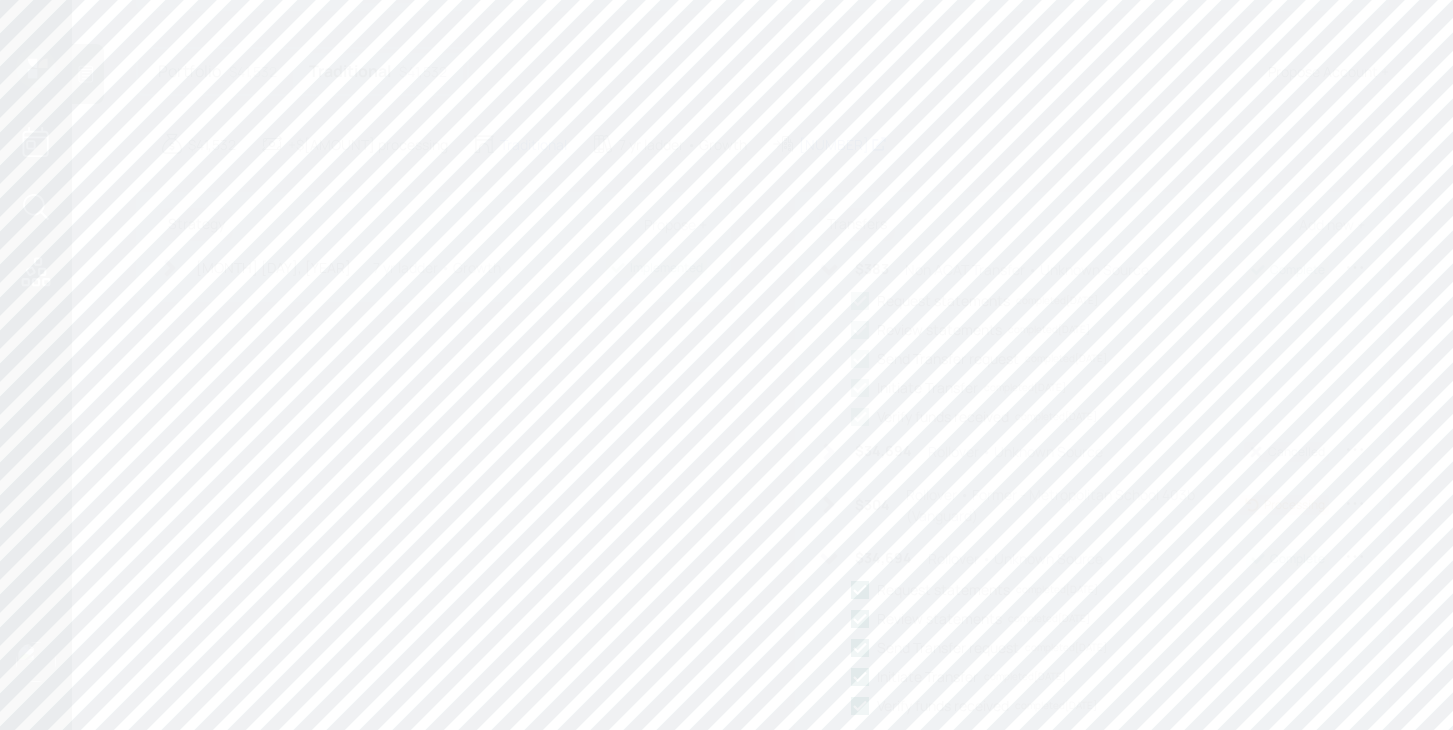 click at bounding box center [829, 270] 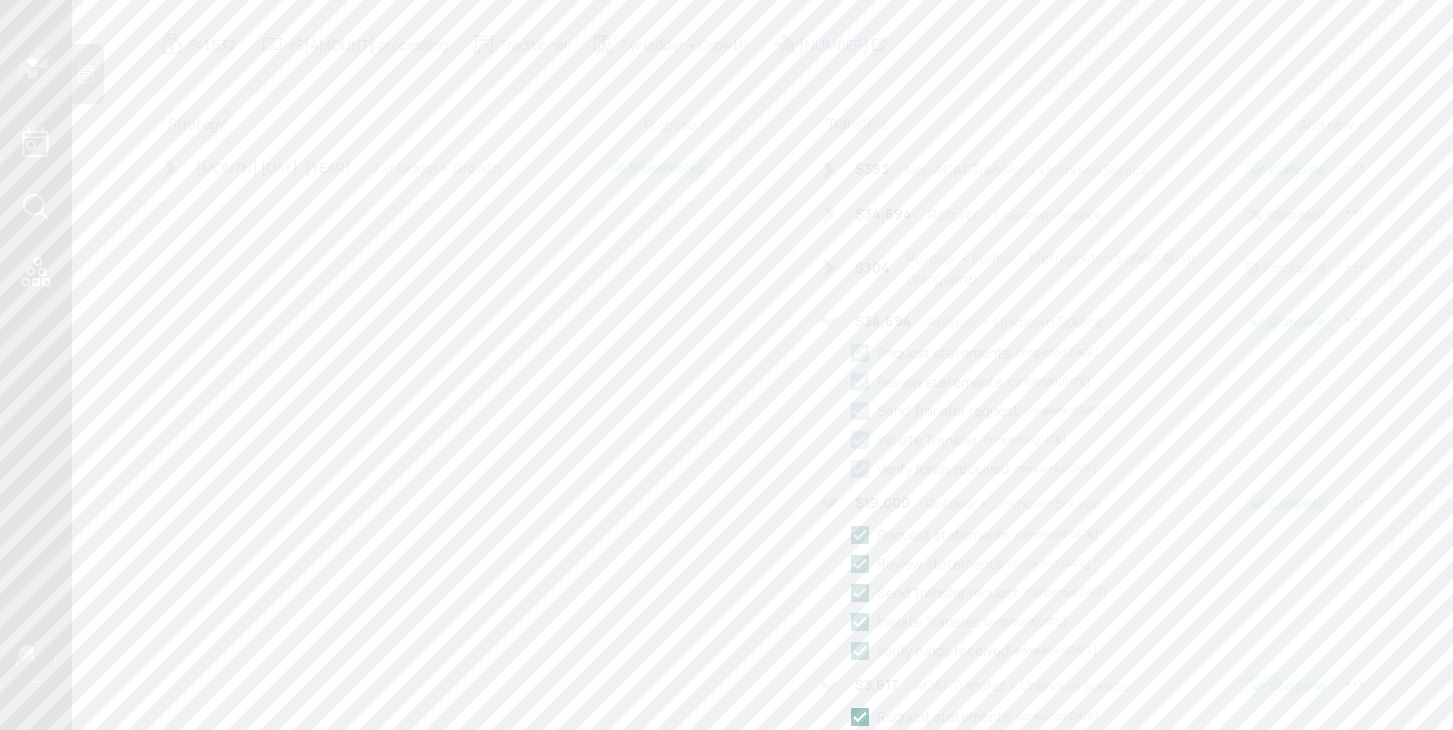 scroll, scrollTop: 0, scrollLeft: 0, axis: both 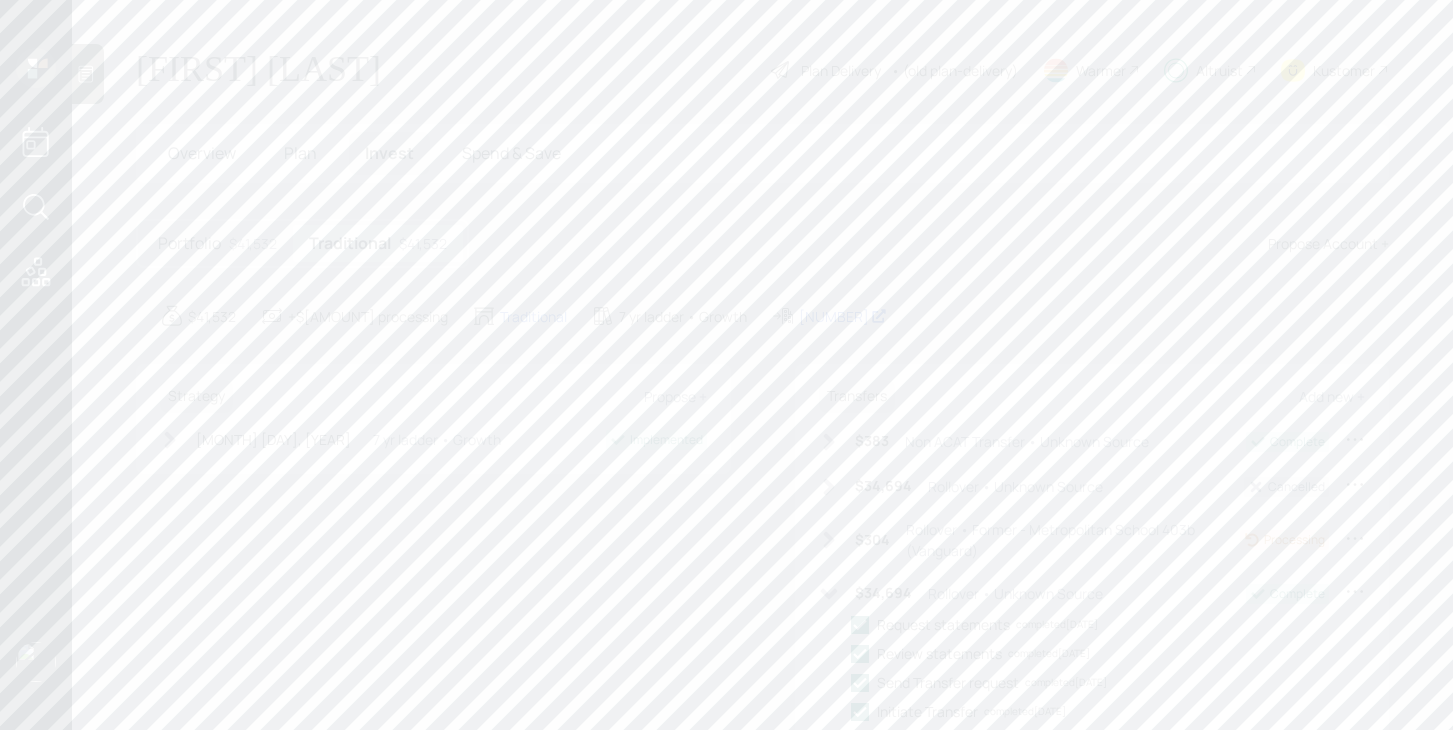 click on "Altruist" at bounding box center (841, 70) 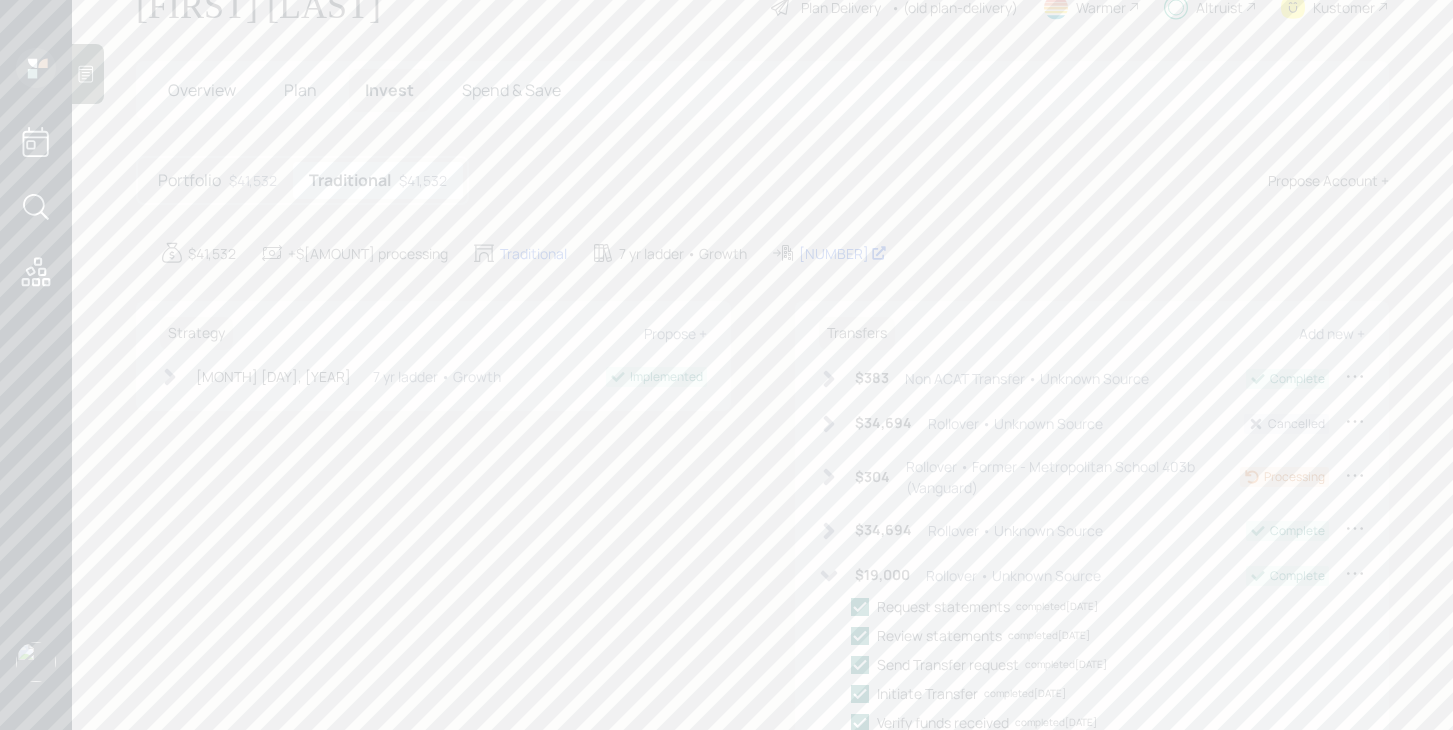 scroll, scrollTop: 64, scrollLeft: 0, axis: vertical 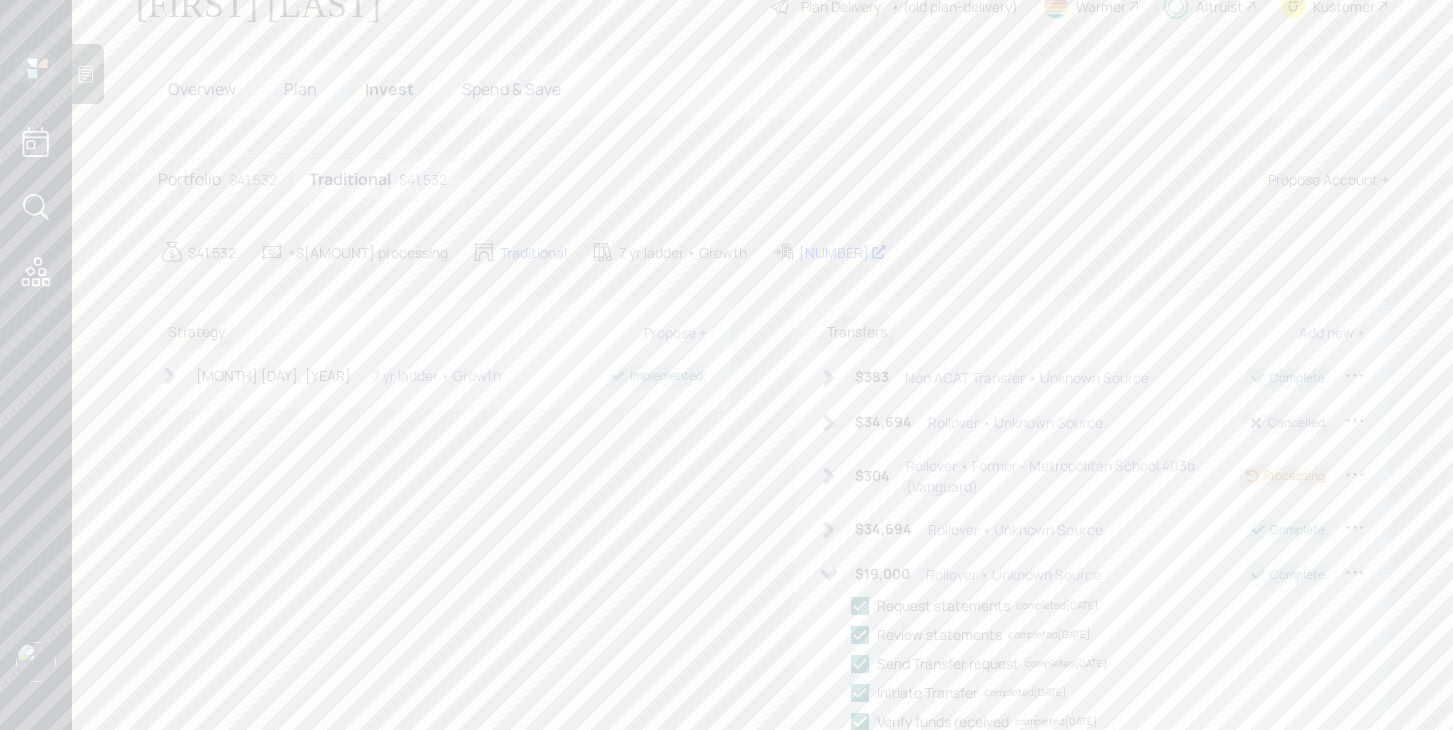 click at bounding box center (829, 575) 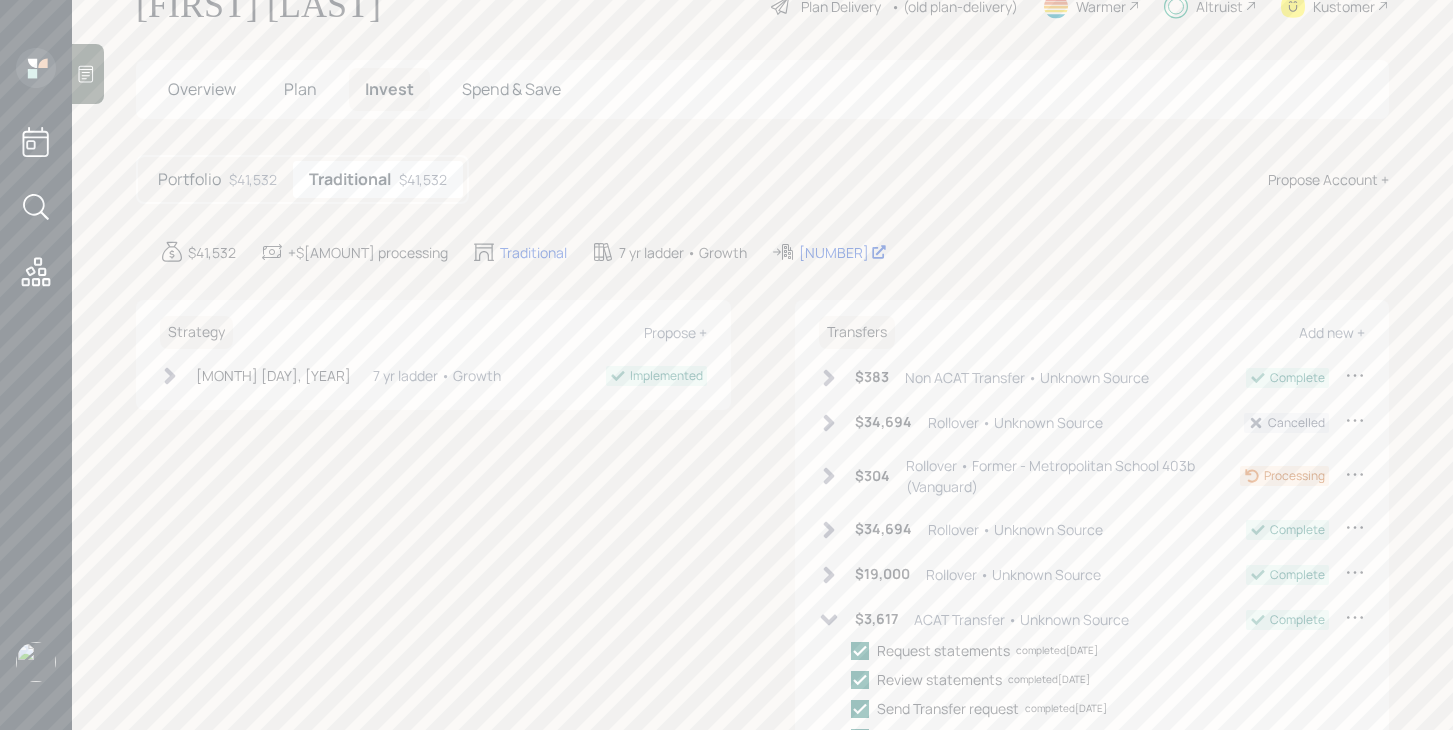 click at bounding box center (828, 619) 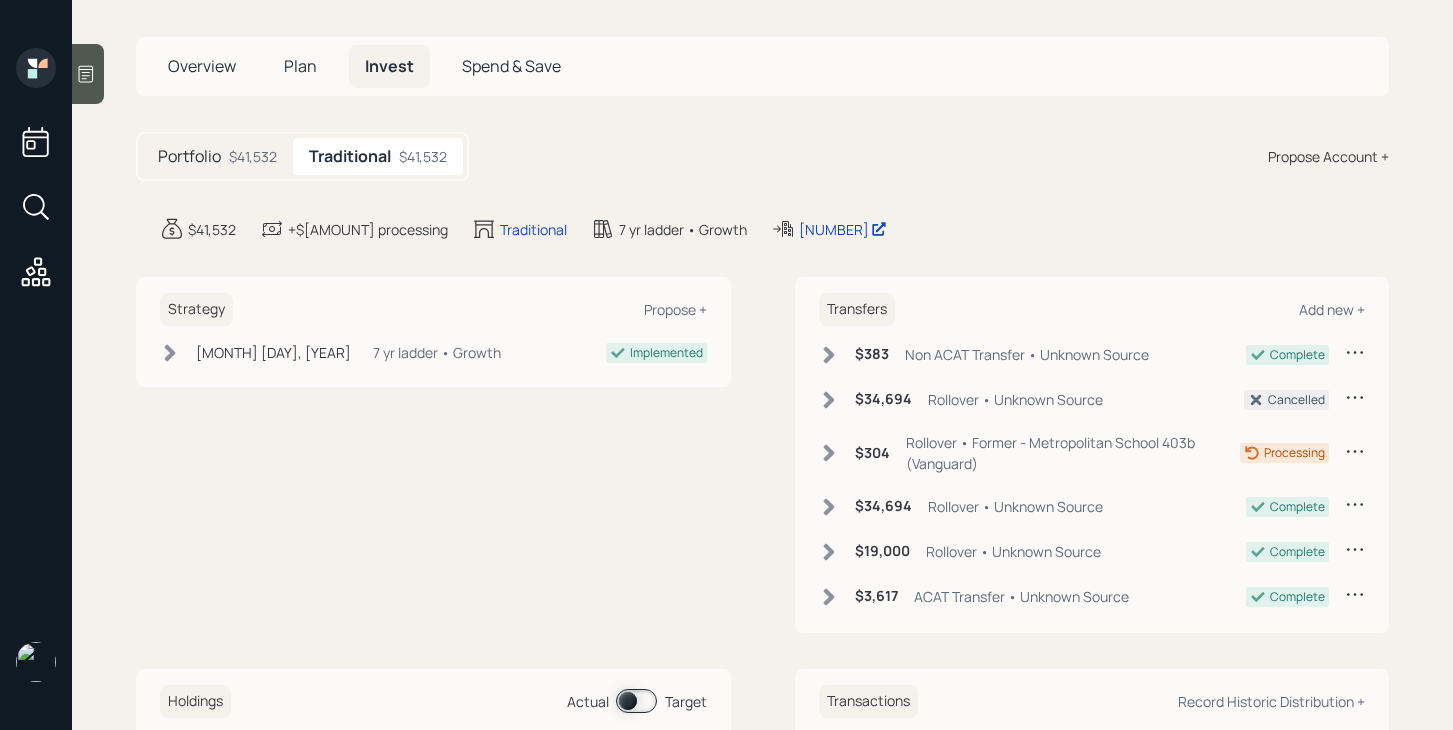 scroll, scrollTop: 104, scrollLeft: 0, axis: vertical 